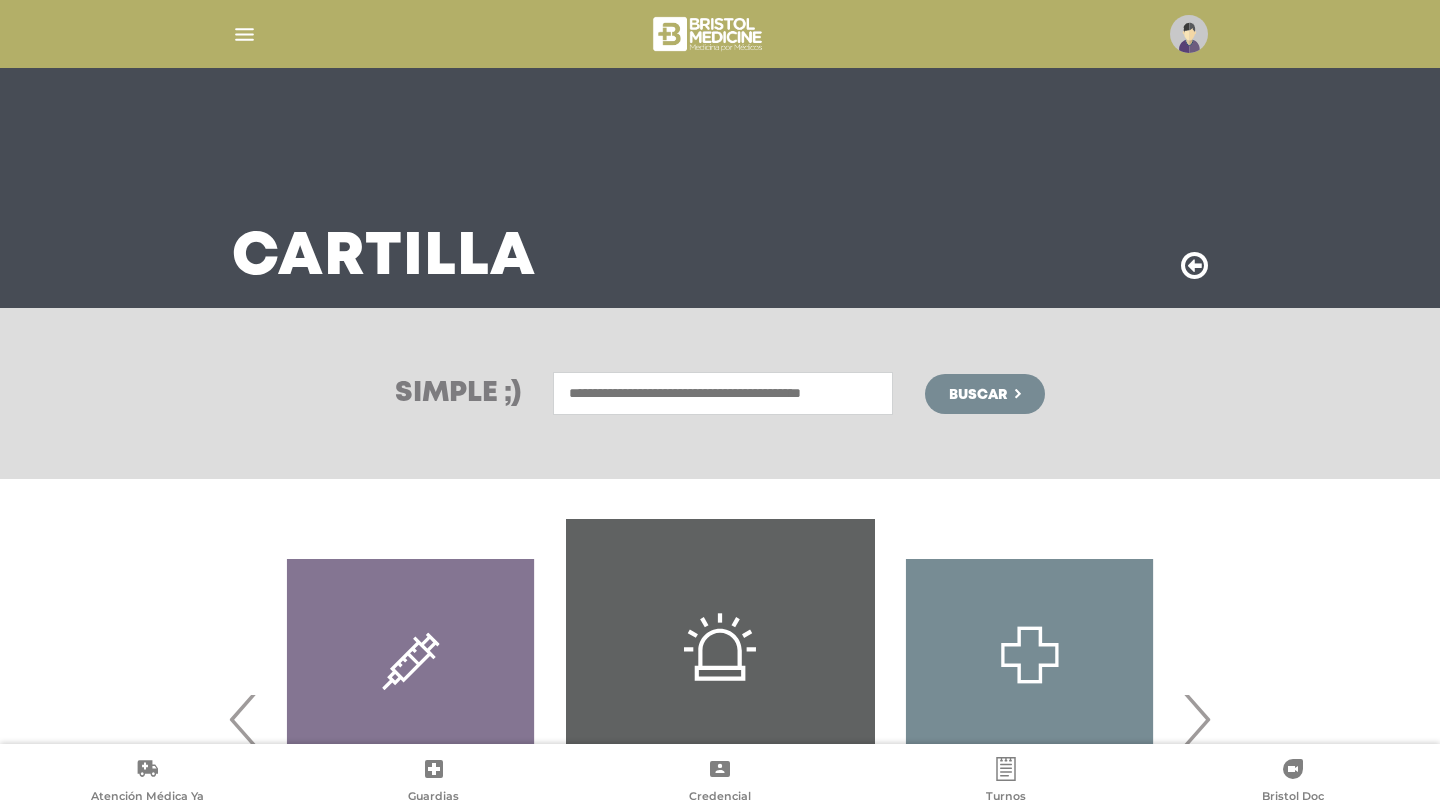 scroll, scrollTop: 0, scrollLeft: 0, axis: both 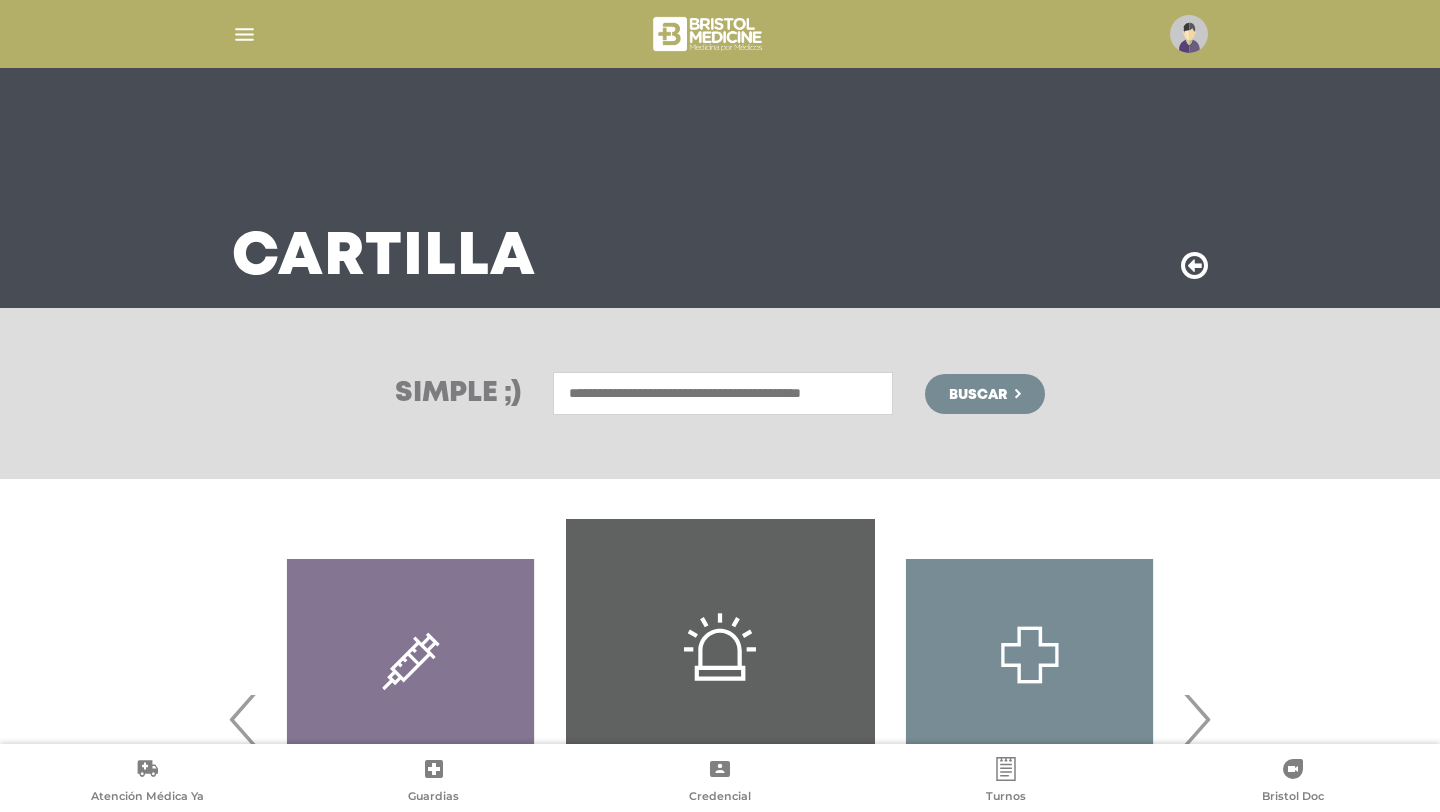 click on "Cartilla" at bounding box center [720, 188] 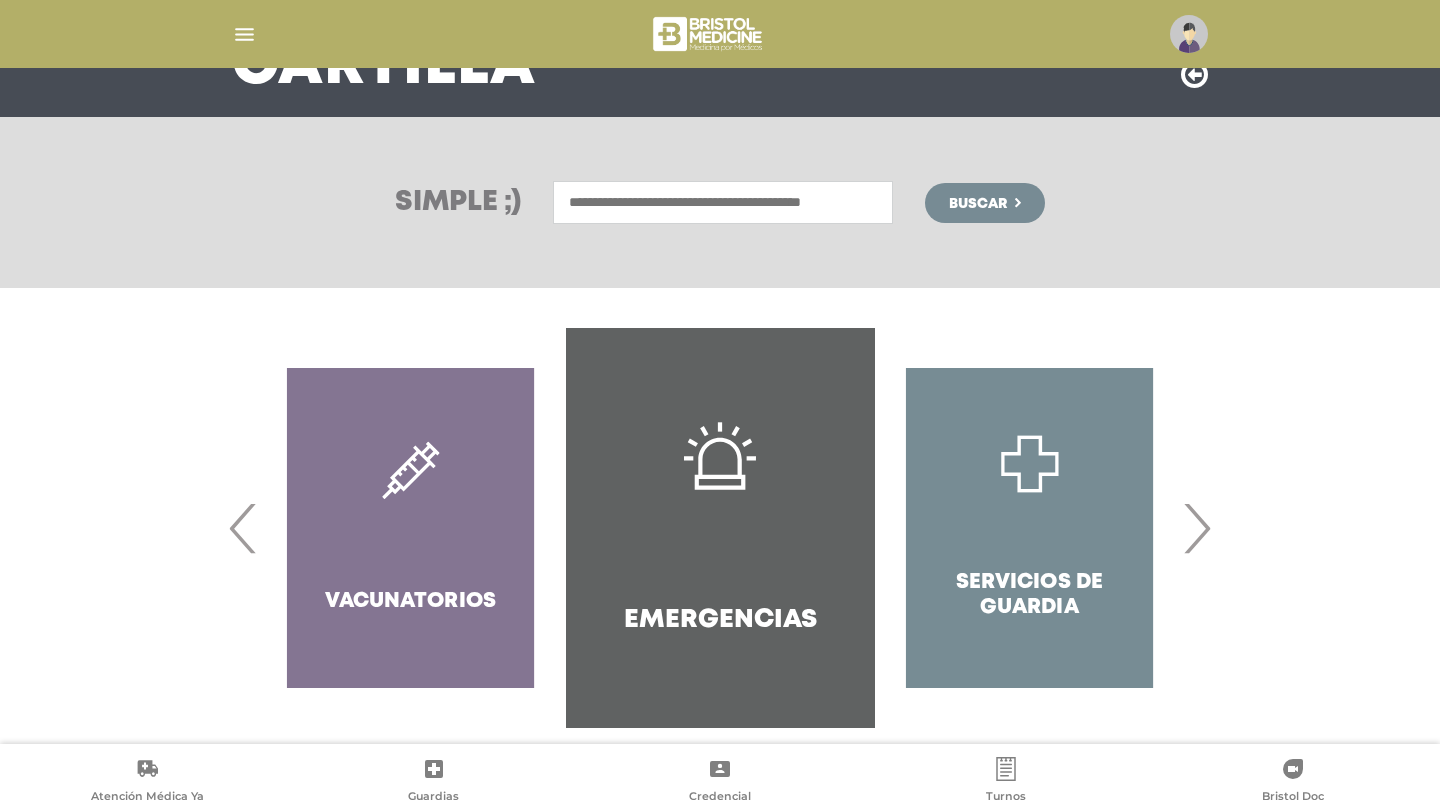 scroll, scrollTop: 190, scrollLeft: 0, axis: vertical 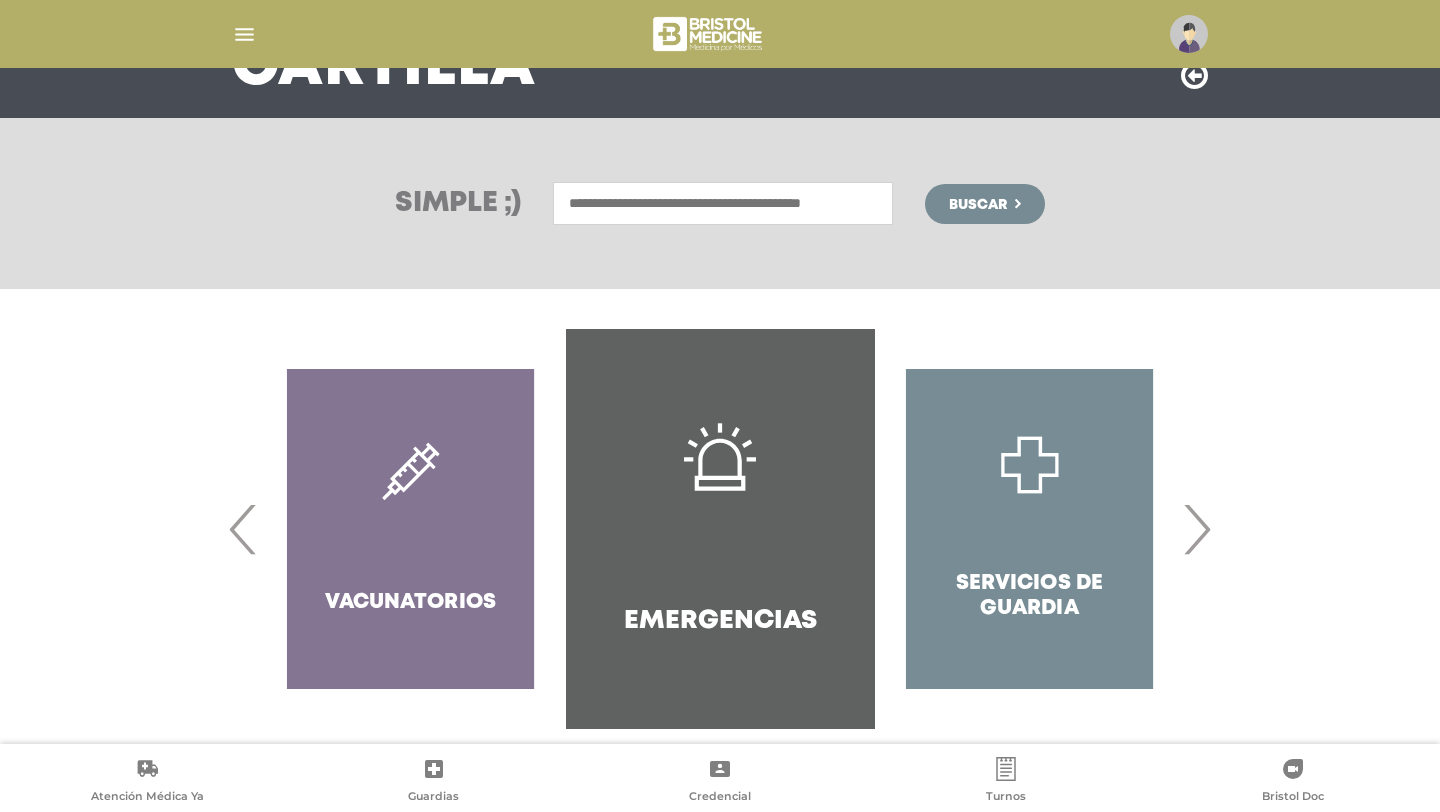 click at bounding box center (244, 34) 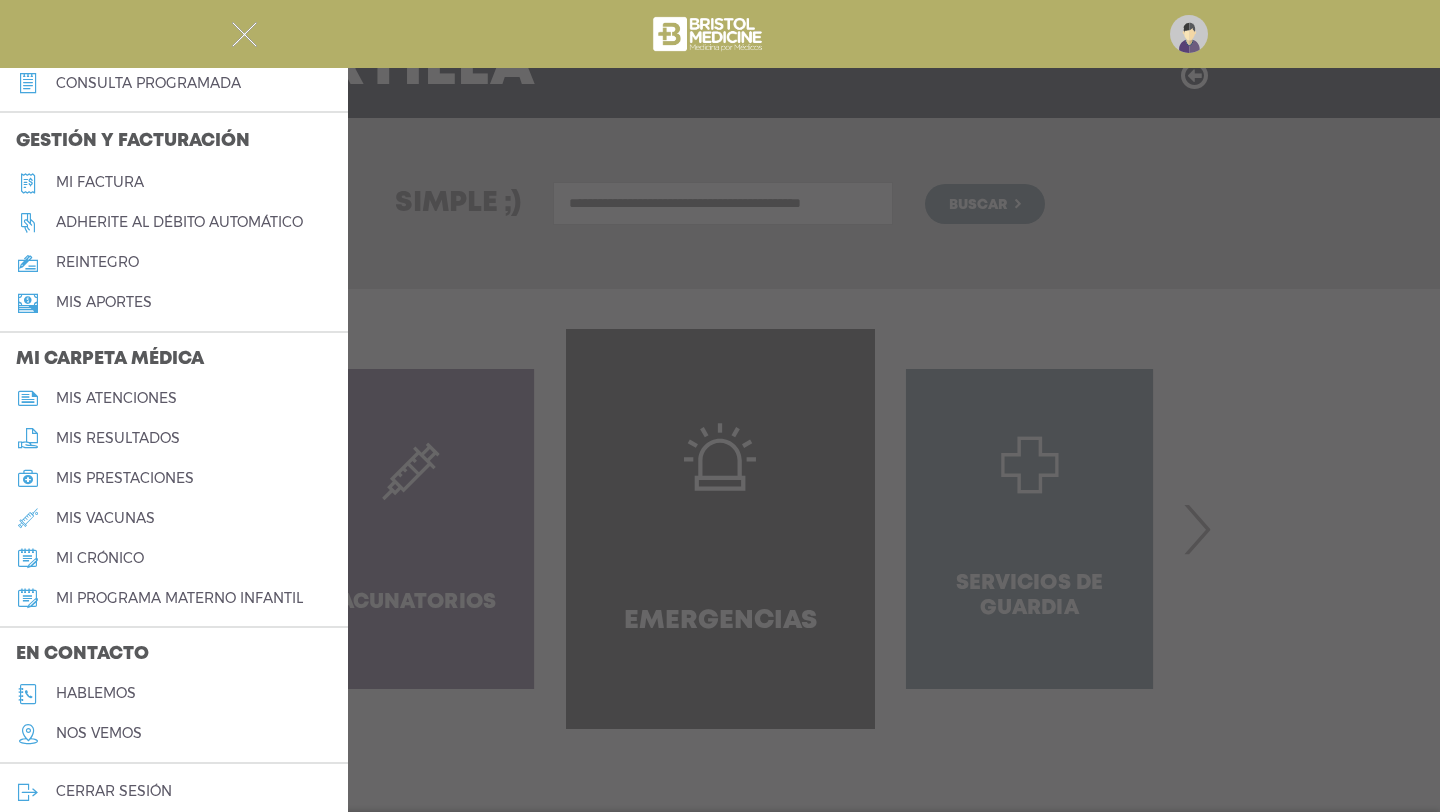 scroll, scrollTop: 676, scrollLeft: 0, axis: vertical 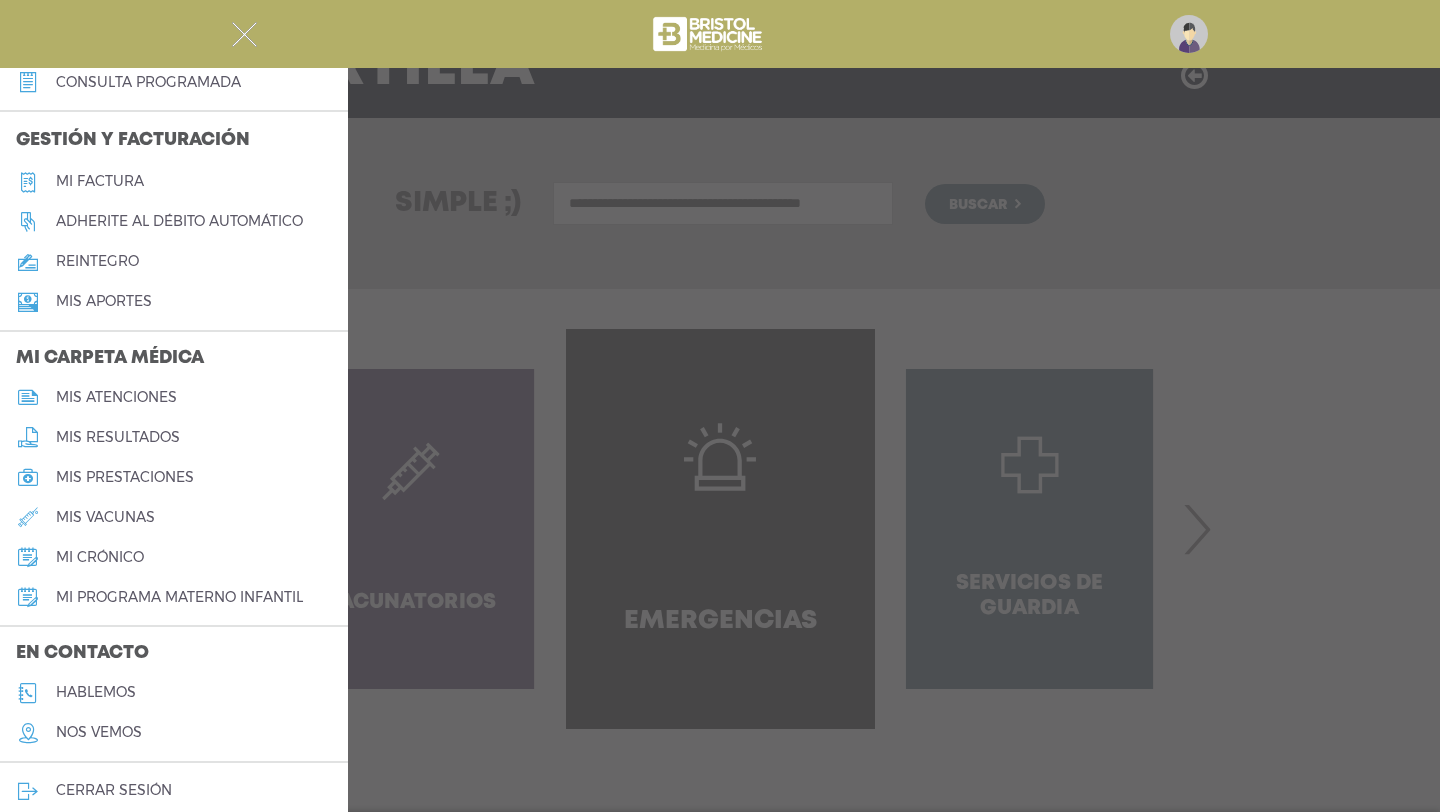 click on "mis atenciones" at bounding box center (174, 397) 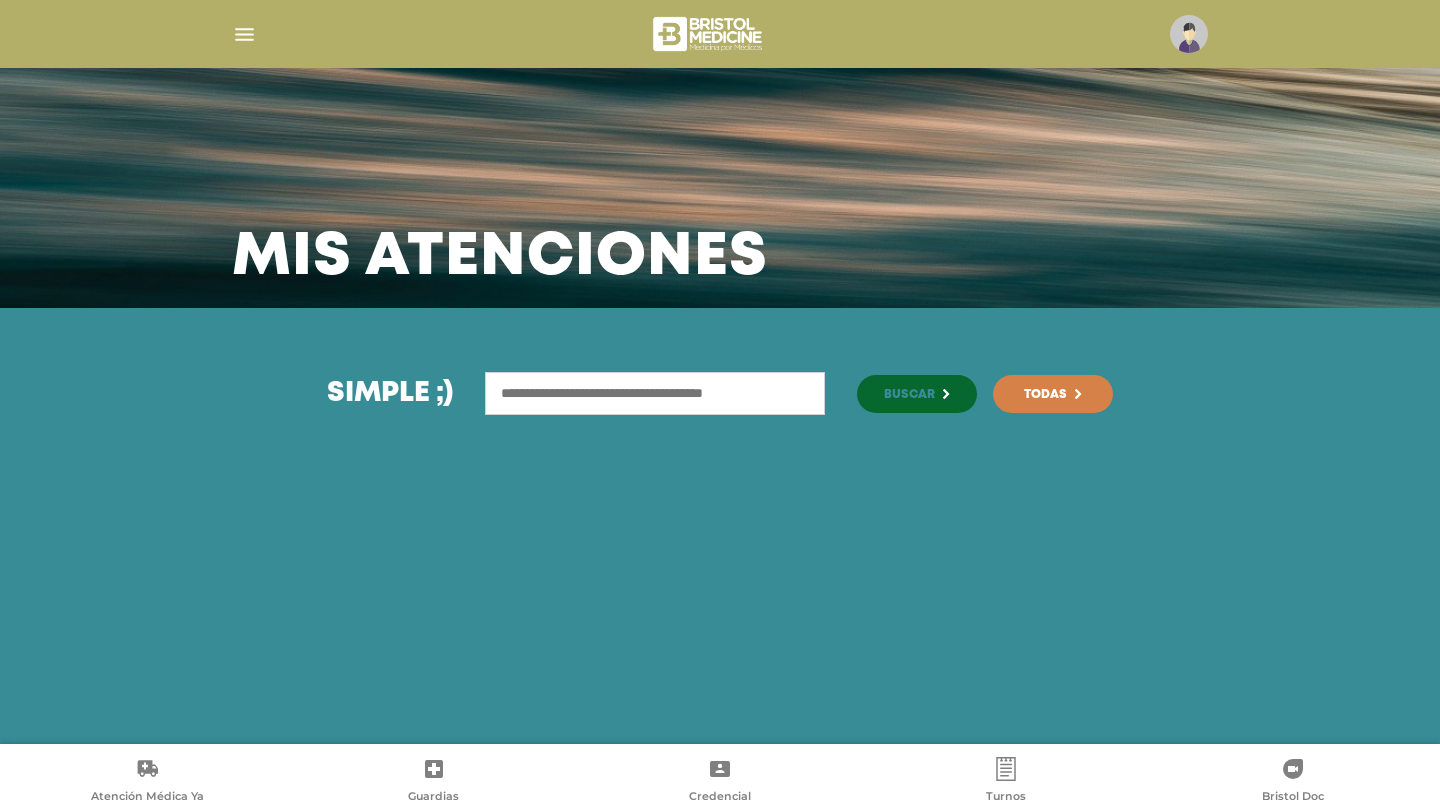 scroll, scrollTop: 0, scrollLeft: 0, axis: both 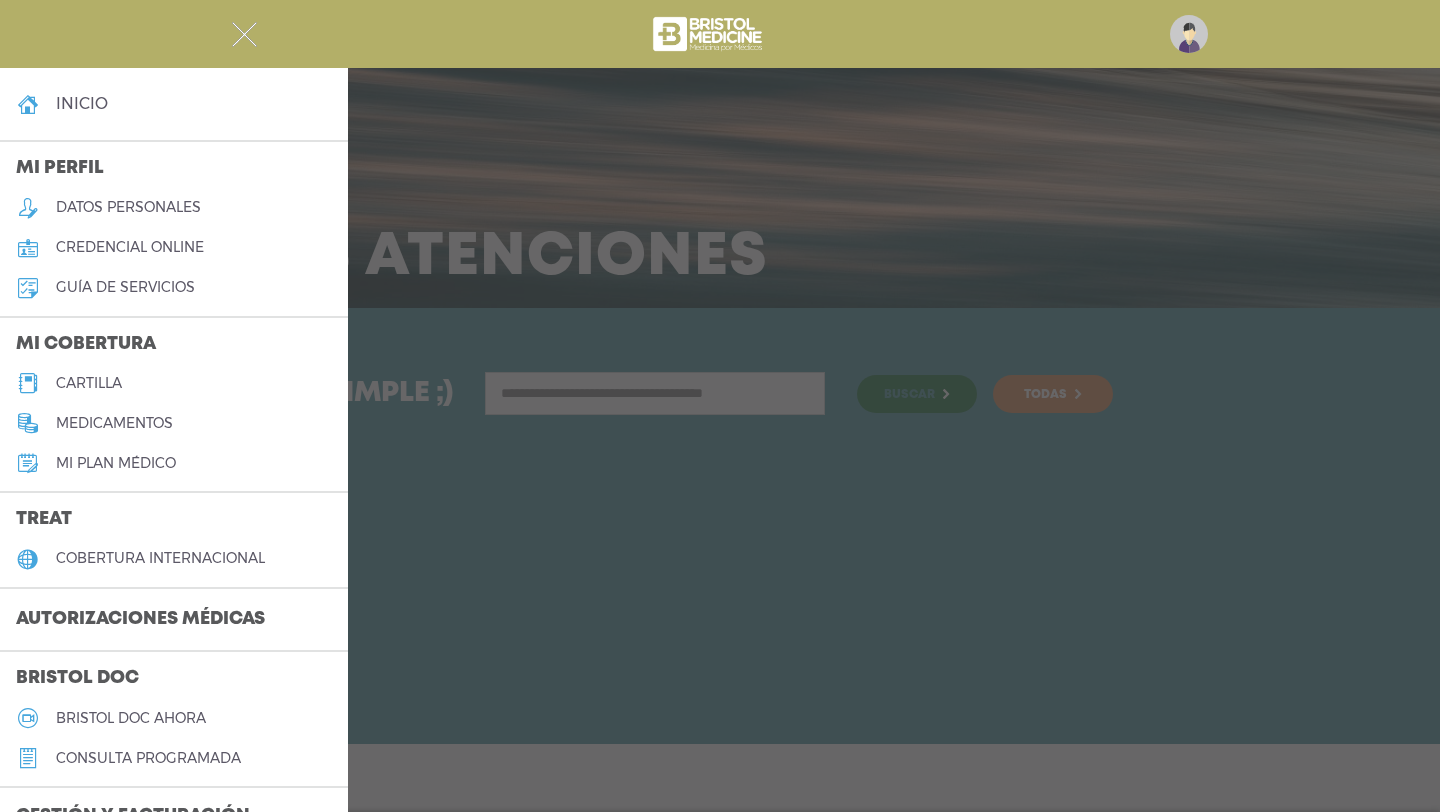 click on "guía de servicios" at bounding box center (125, 287) 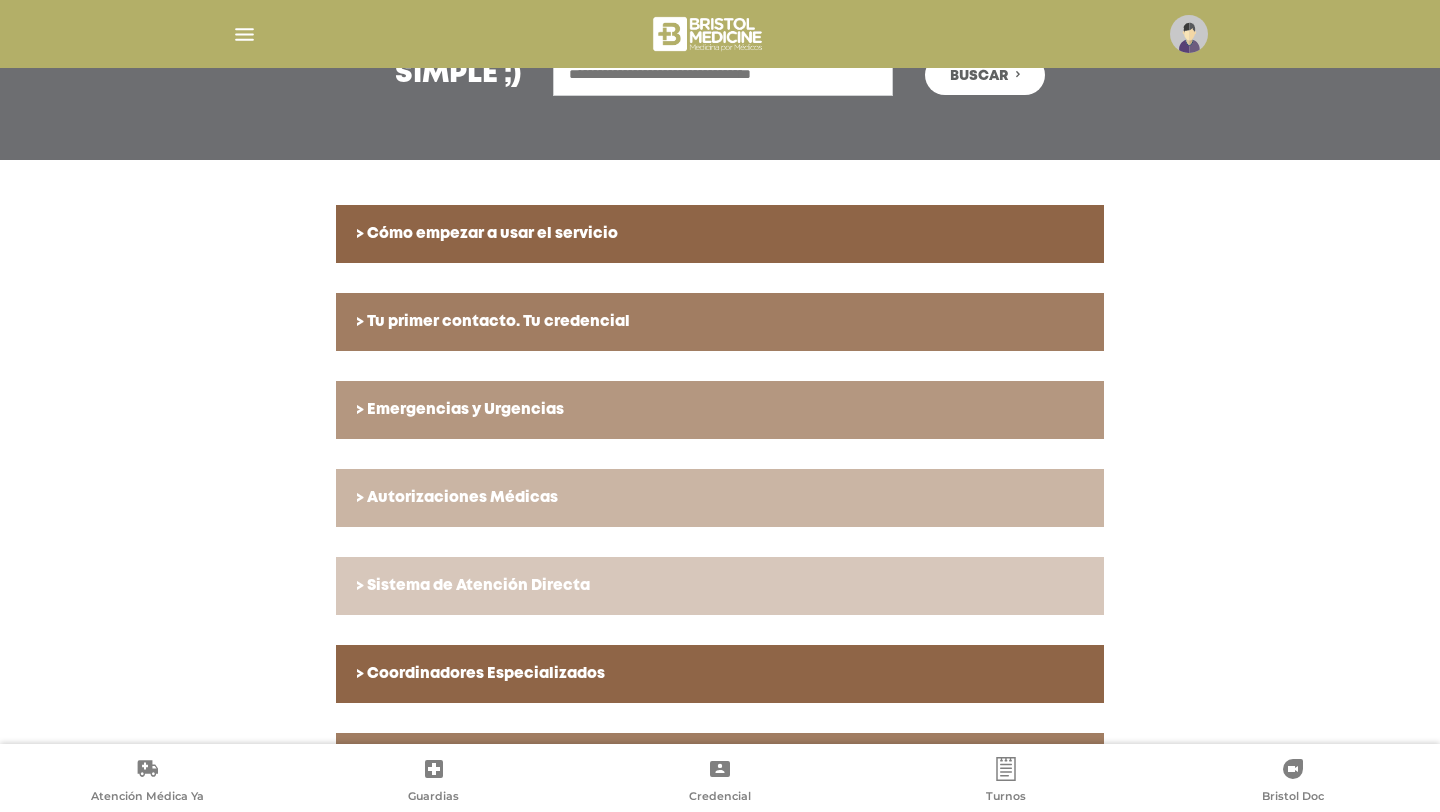 scroll, scrollTop: 347, scrollLeft: 0, axis: vertical 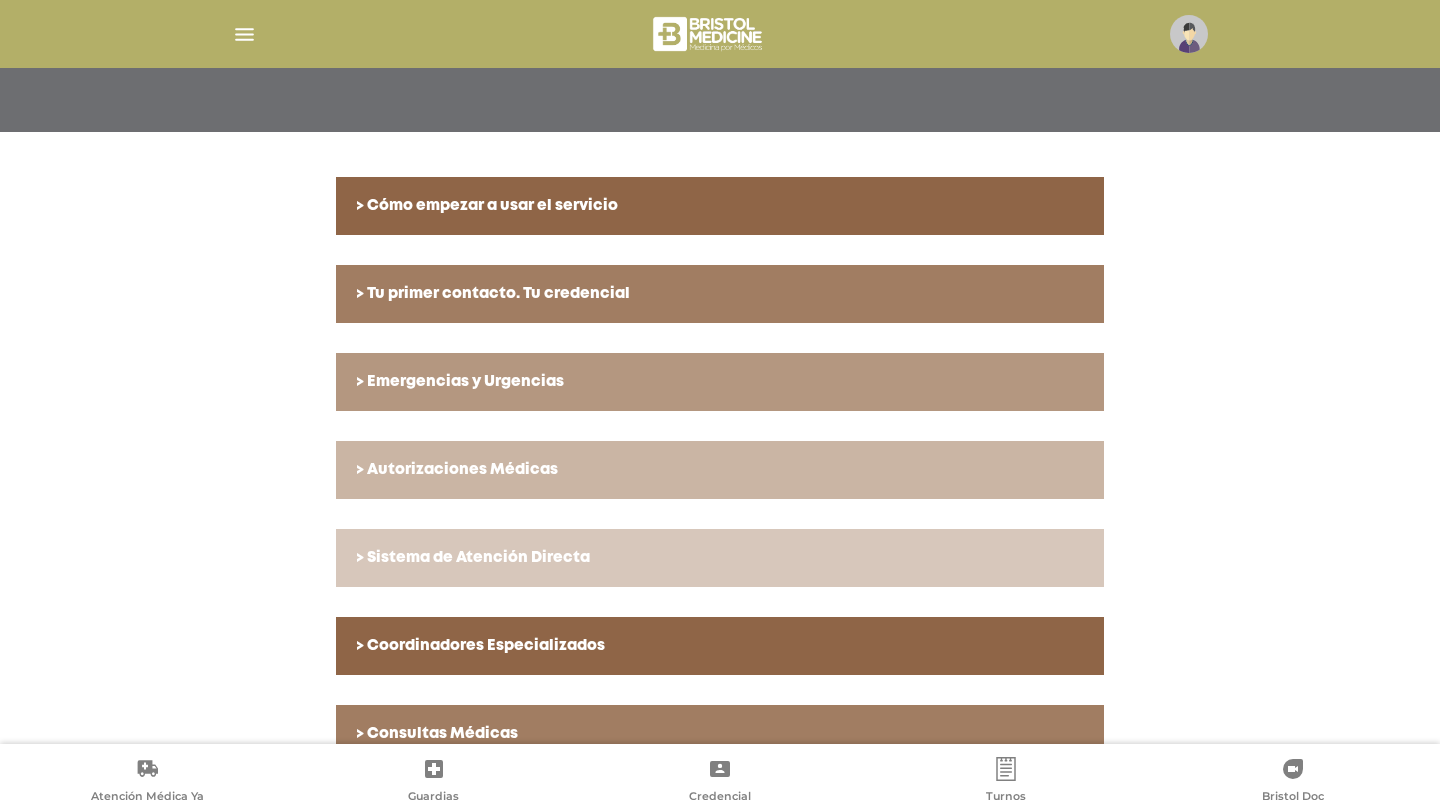 click on "> Autorizaciones Médicas" at bounding box center (720, 470) 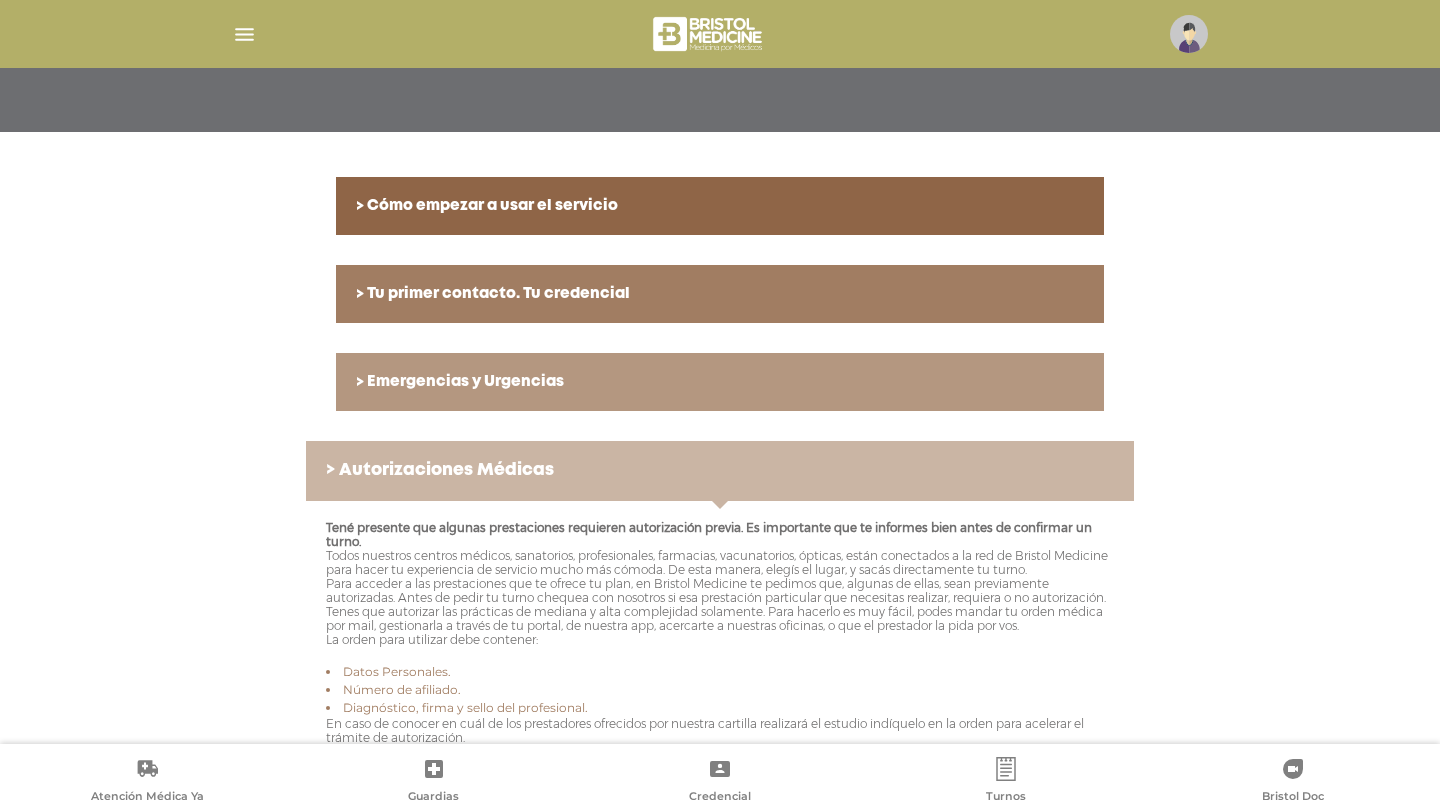 click on "> Autorizaciones Médicas" at bounding box center [720, 471] 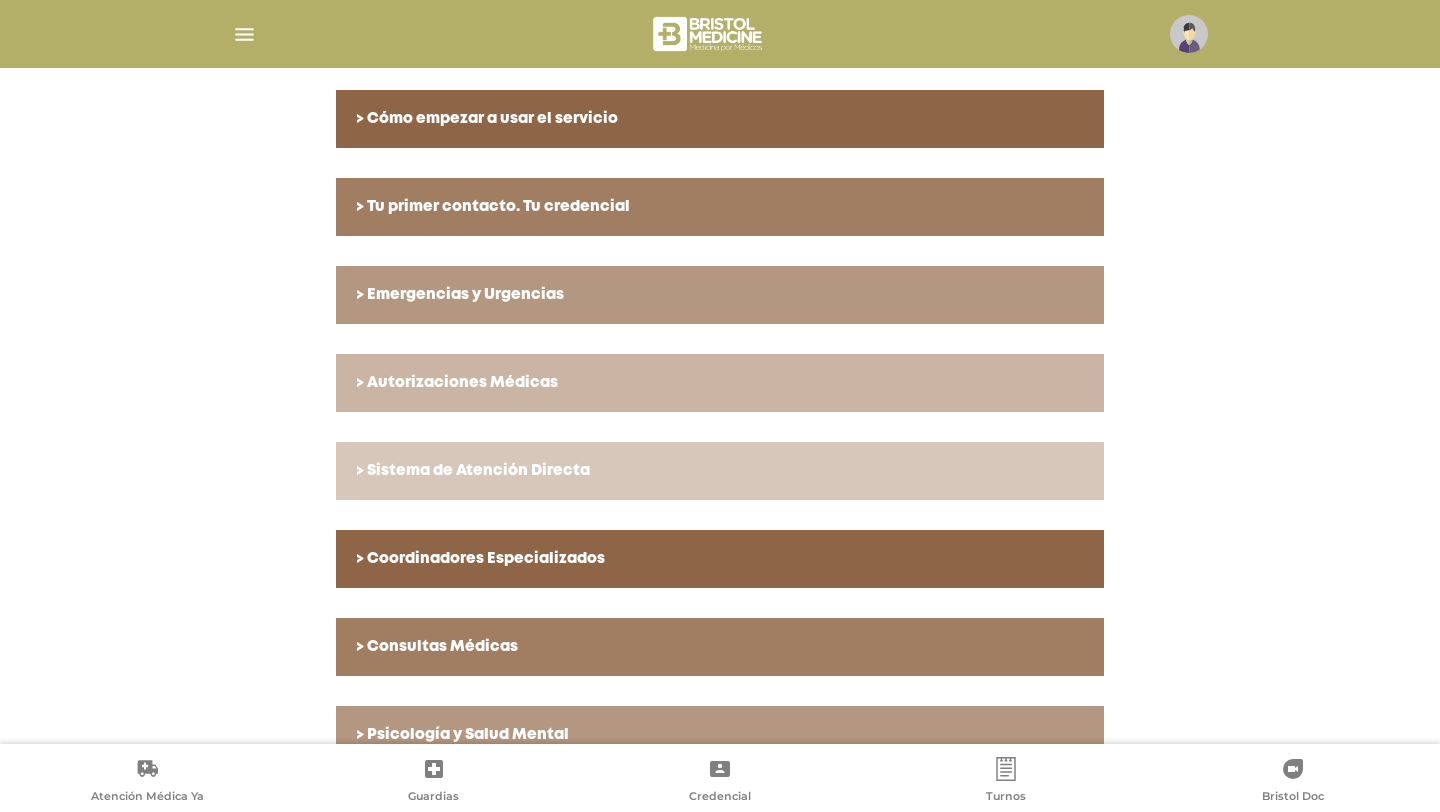 scroll, scrollTop: 458, scrollLeft: 0, axis: vertical 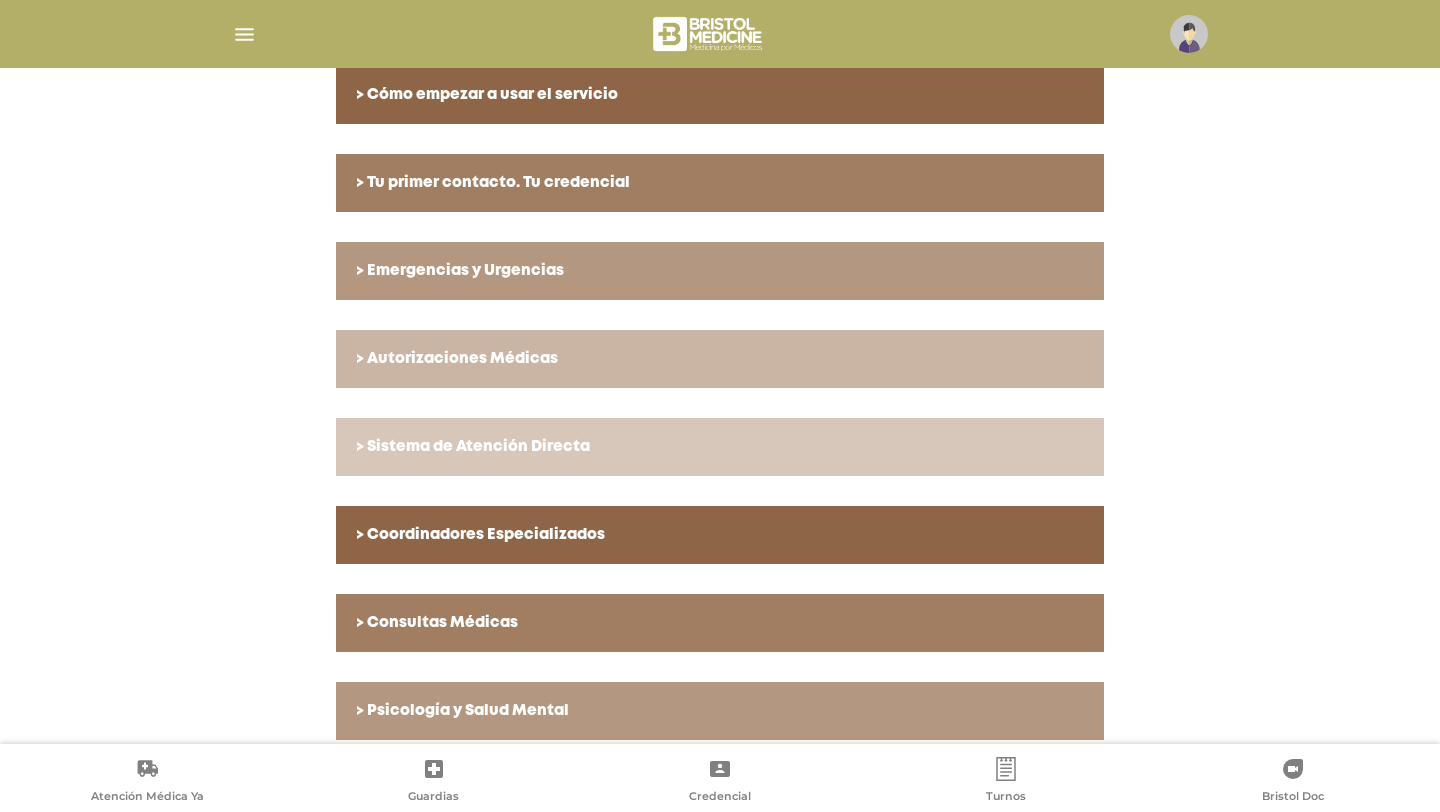 click on "> Autorizaciones Médicas" at bounding box center [720, 359] 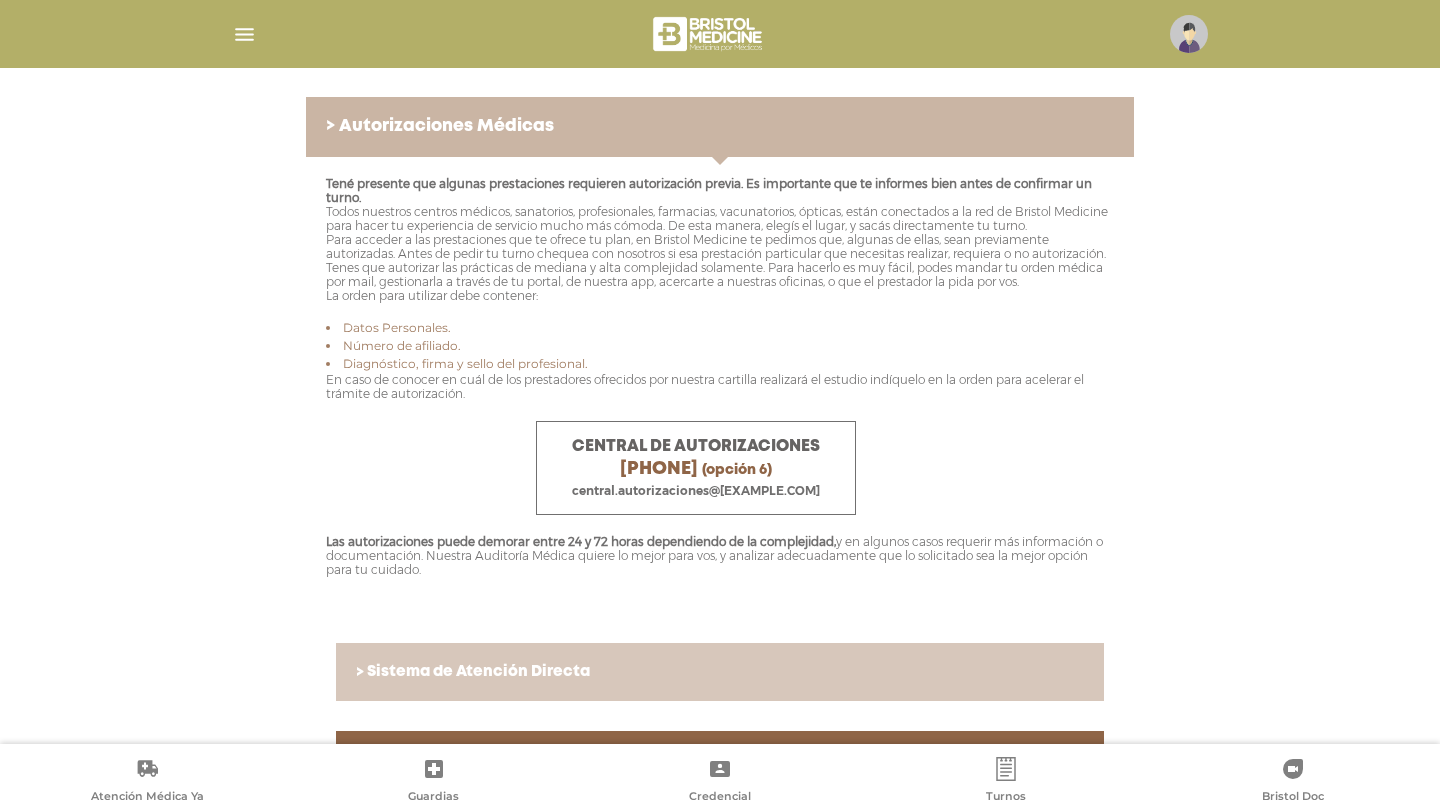 scroll, scrollTop: 695, scrollLeft: 0, axis: vertical 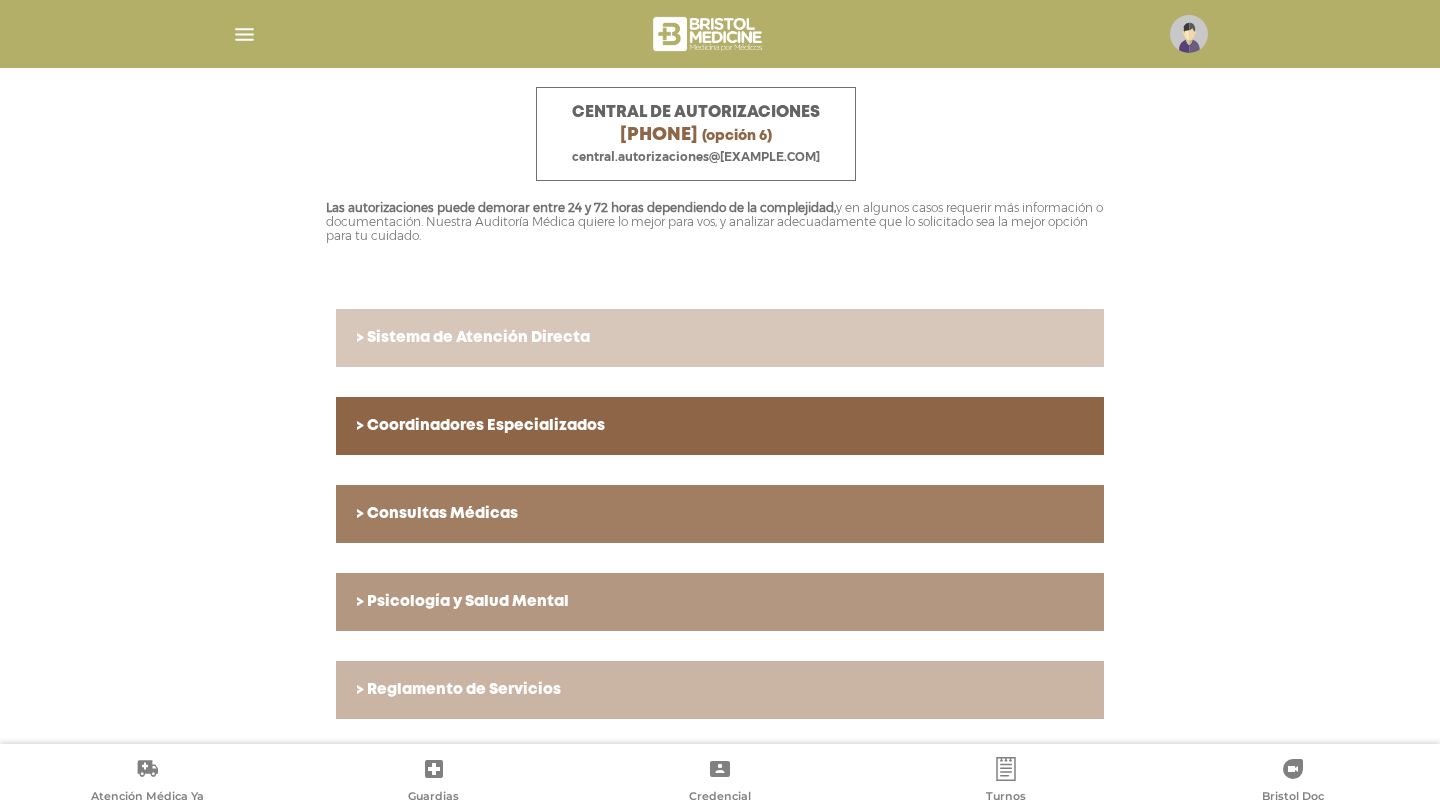 click at bounding box center [244, 34] 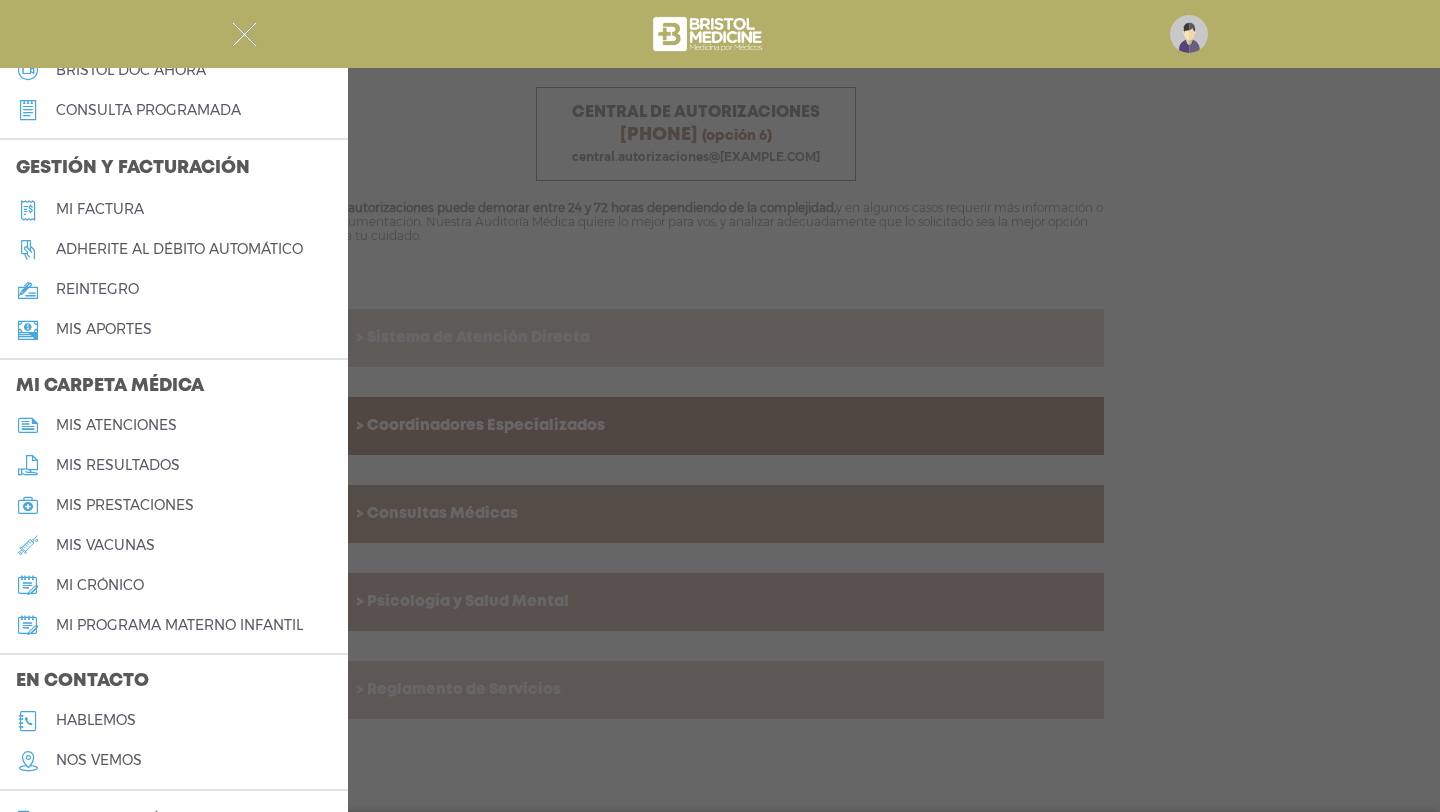 scroll, scrollTop: 691, scrollLeft: 0, axis: vertical 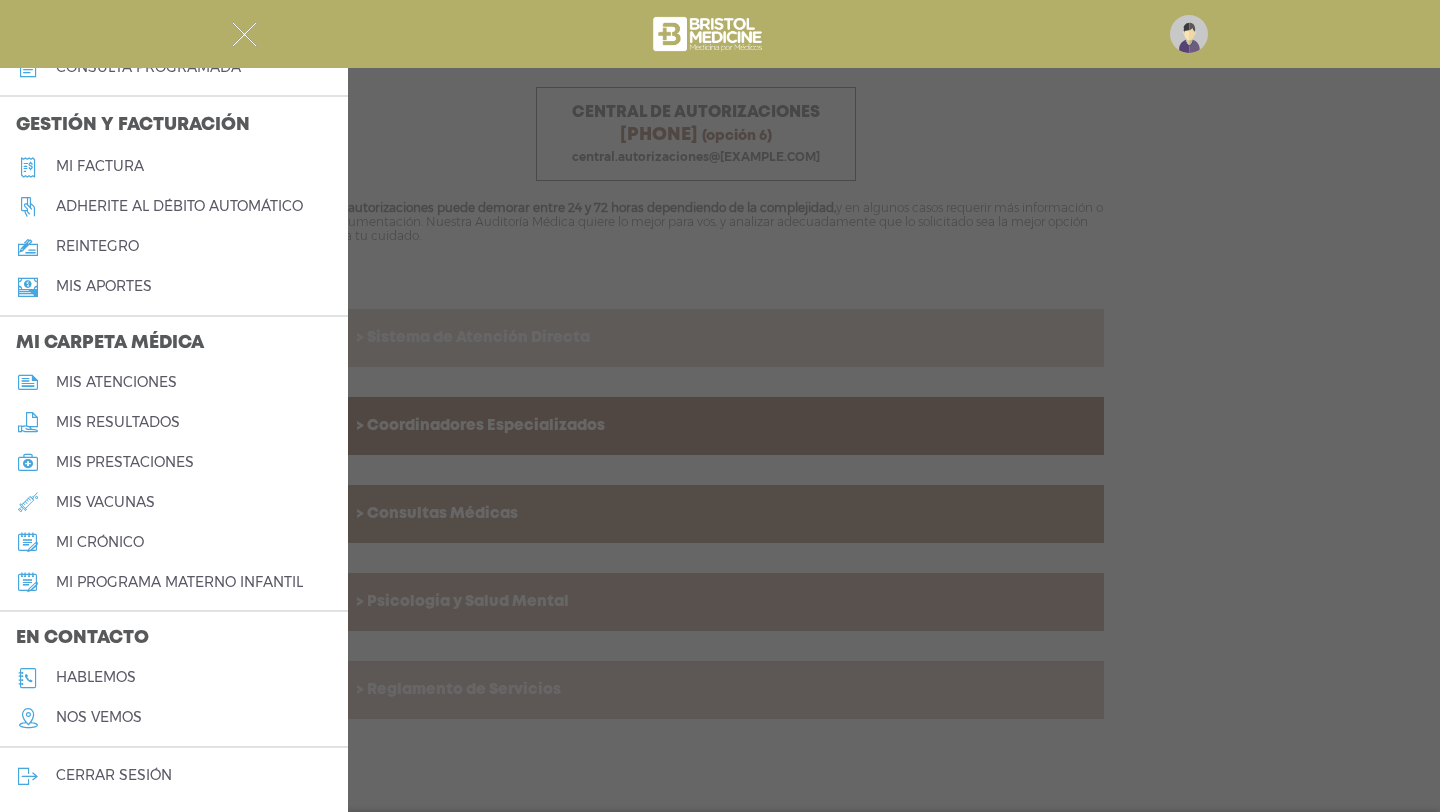 click on "hablemos" at bounding box center [96, 677] 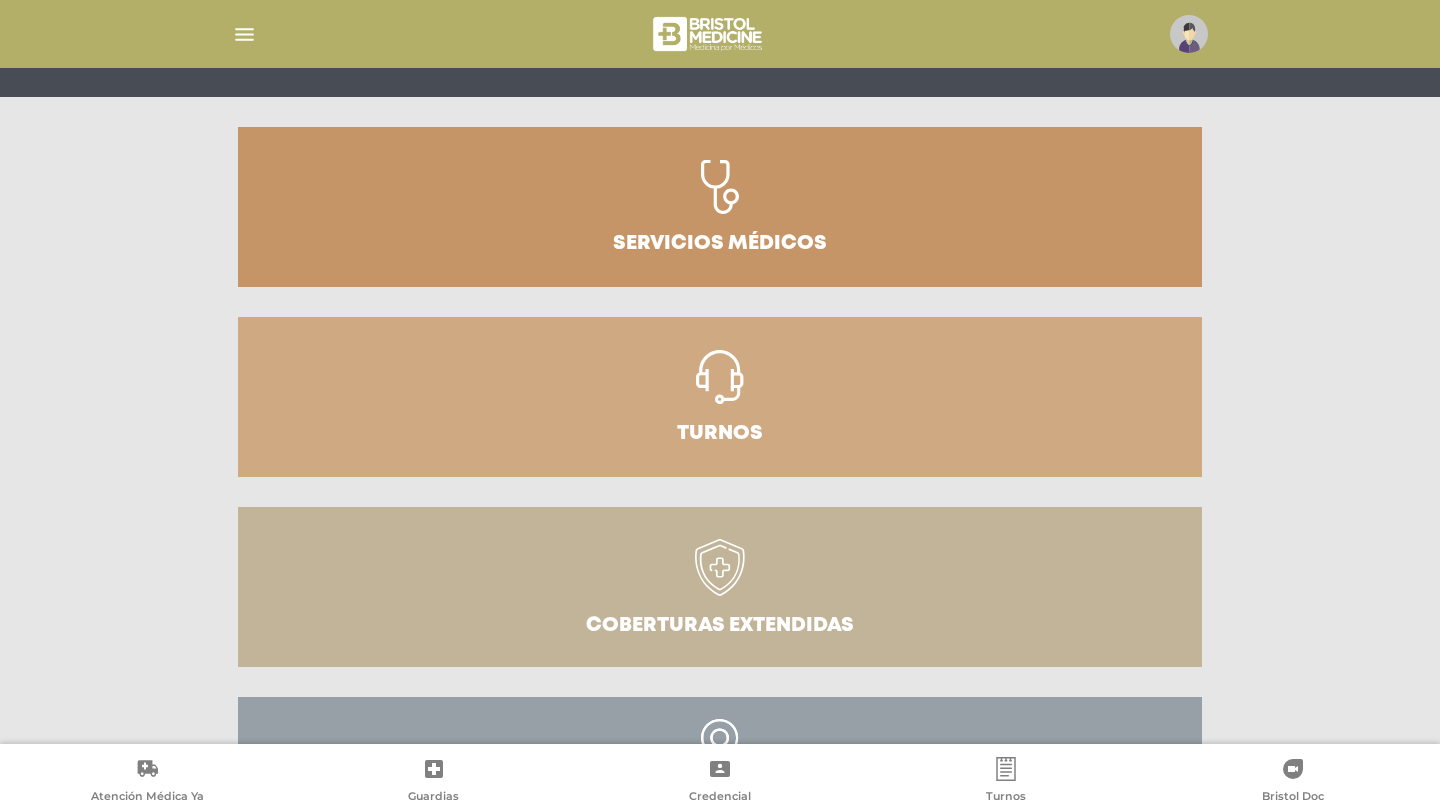 scroll, scrollTop: 193, scrollLeft: 0, axis: vertical 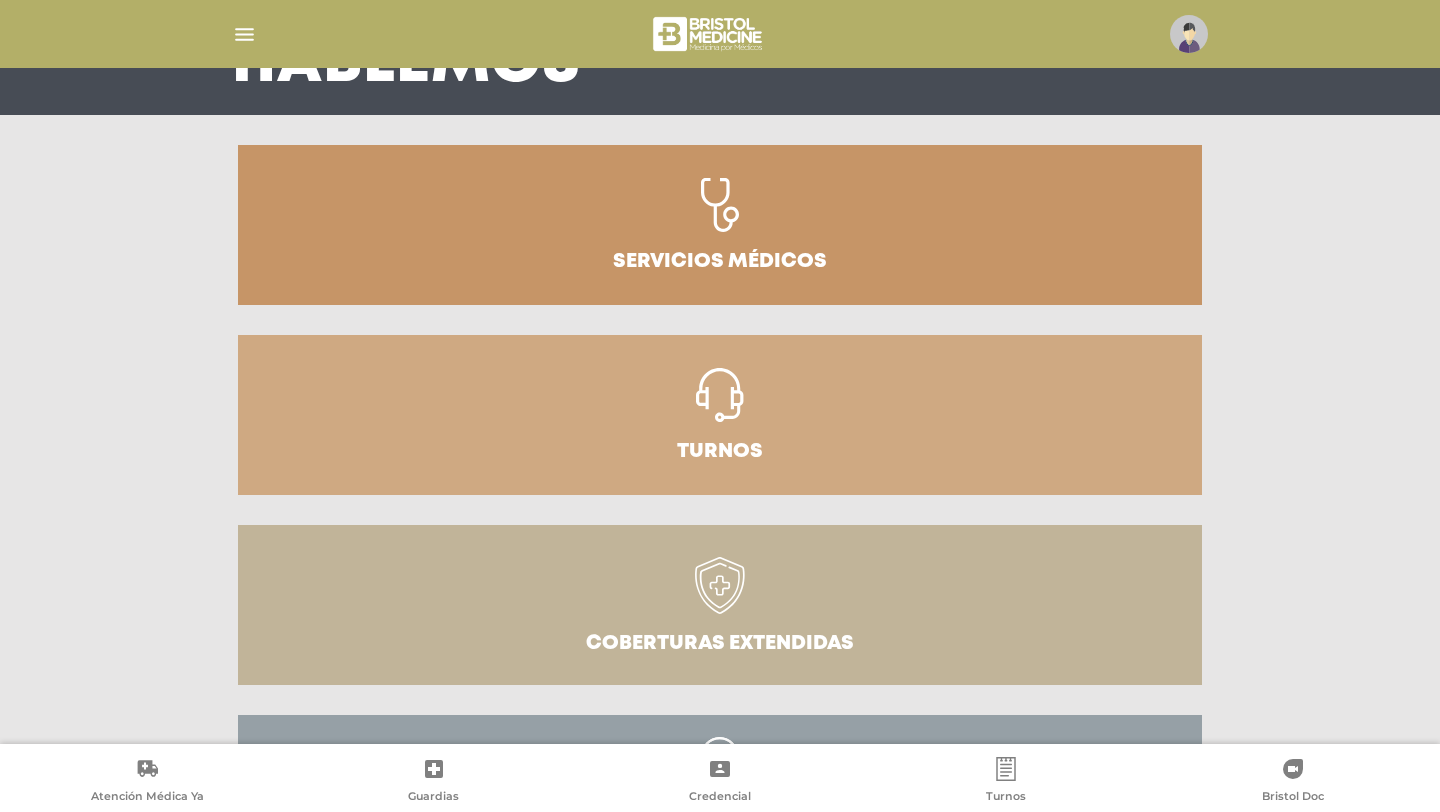 click on "Servicios médicos" at bounding box center (720, 225) 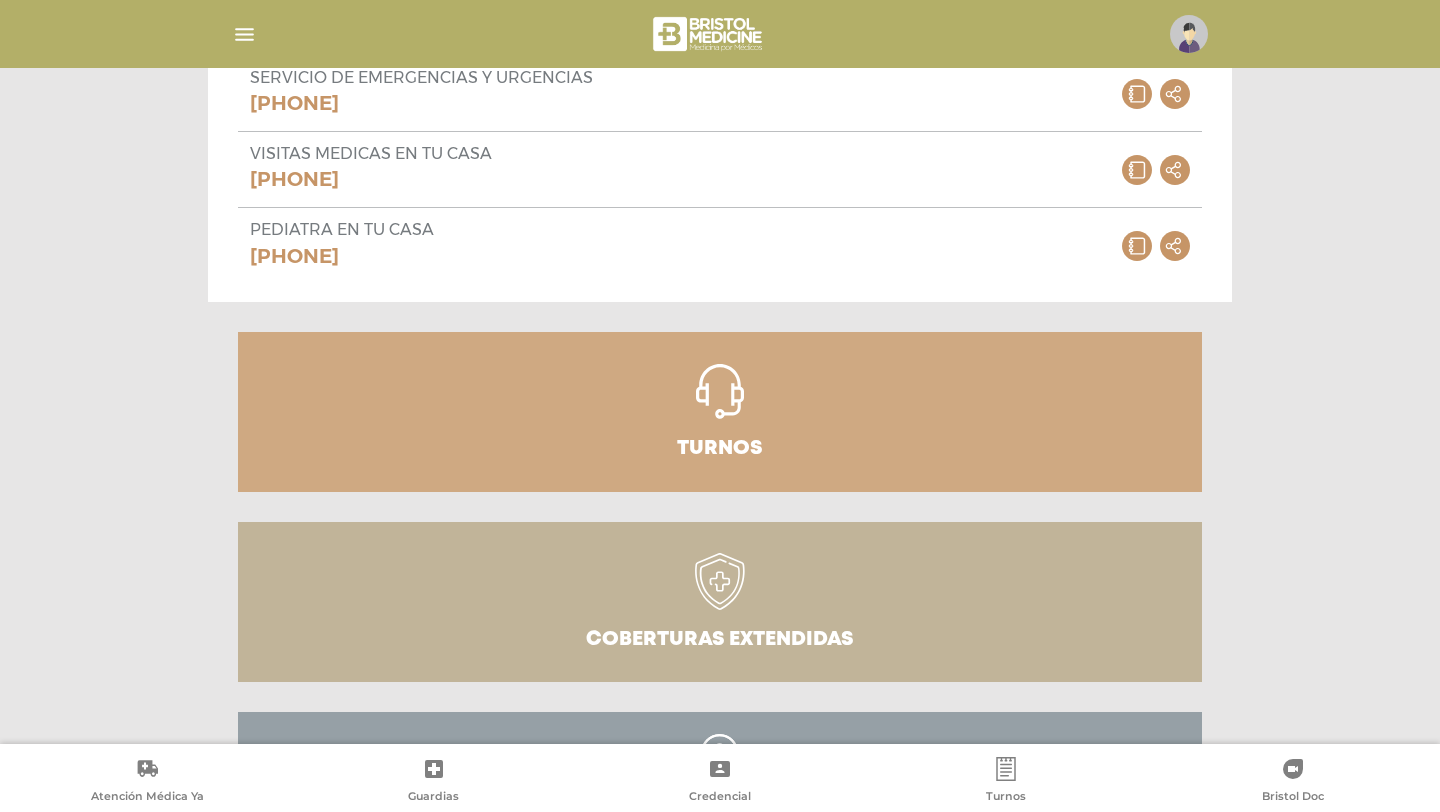 scroll, scrollTop: 469, scrollLeft: 0, axis: vertical 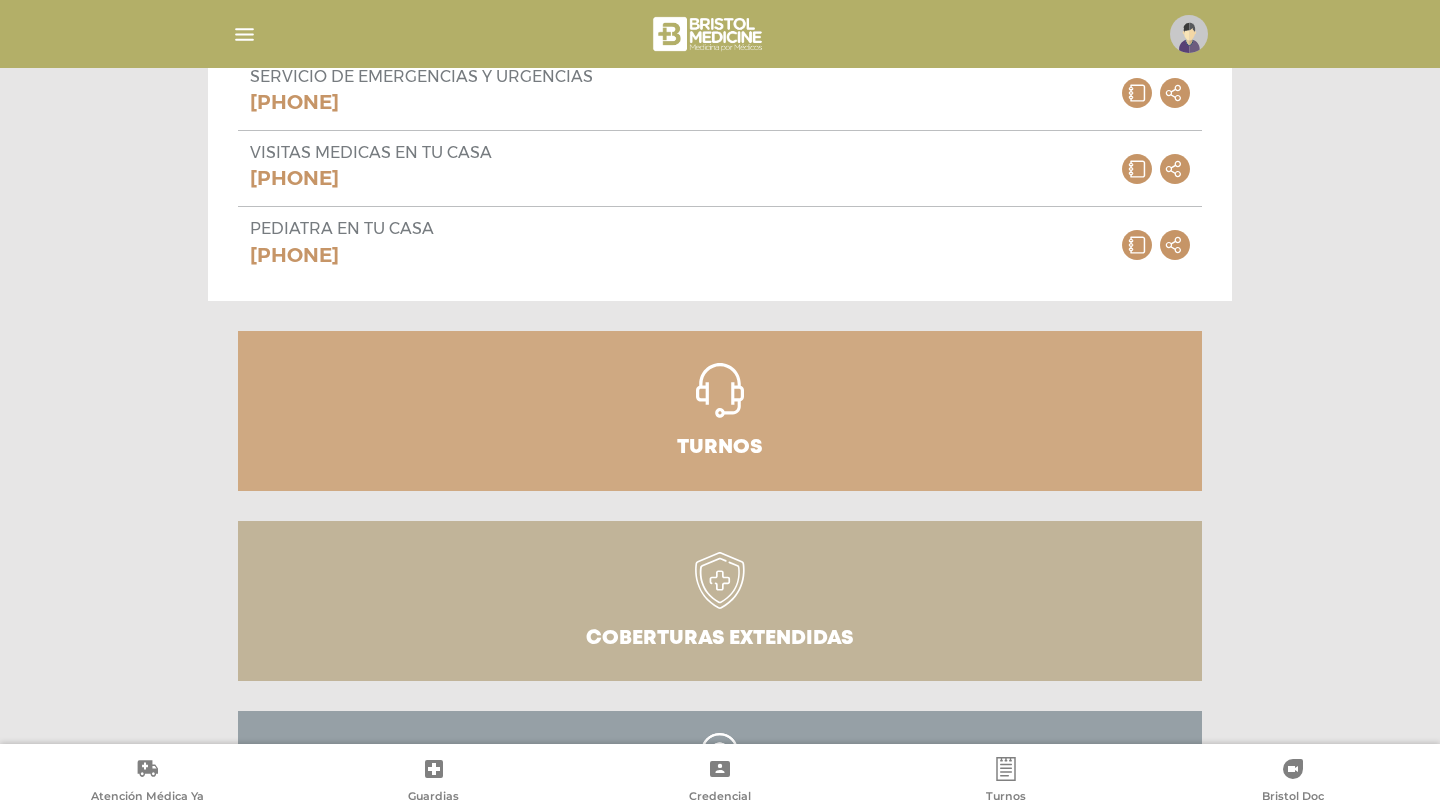click on "Turnos" at bounding box center [720, 411] 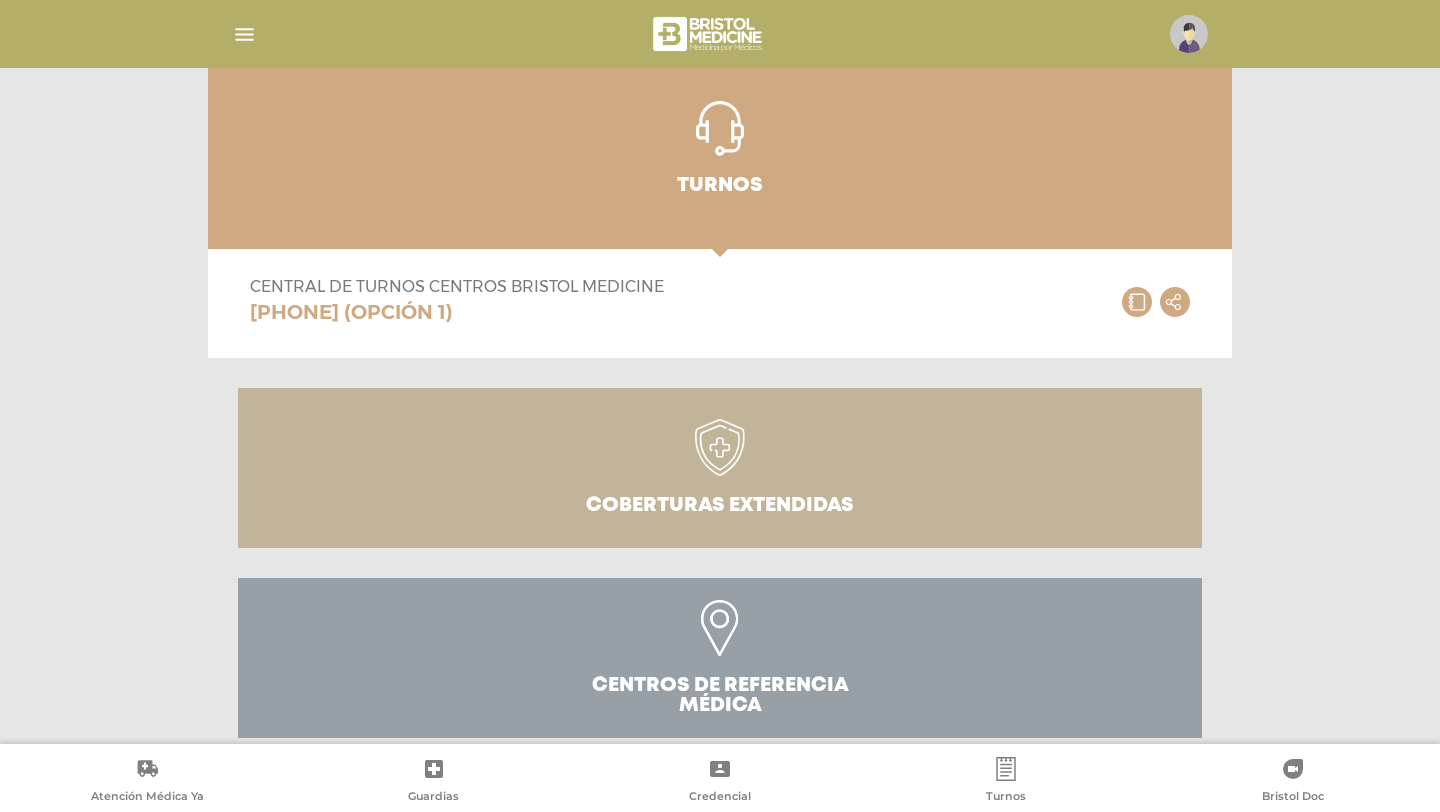 scroll, scrollTop: 775, scrollLeft: 0, axis: vertical 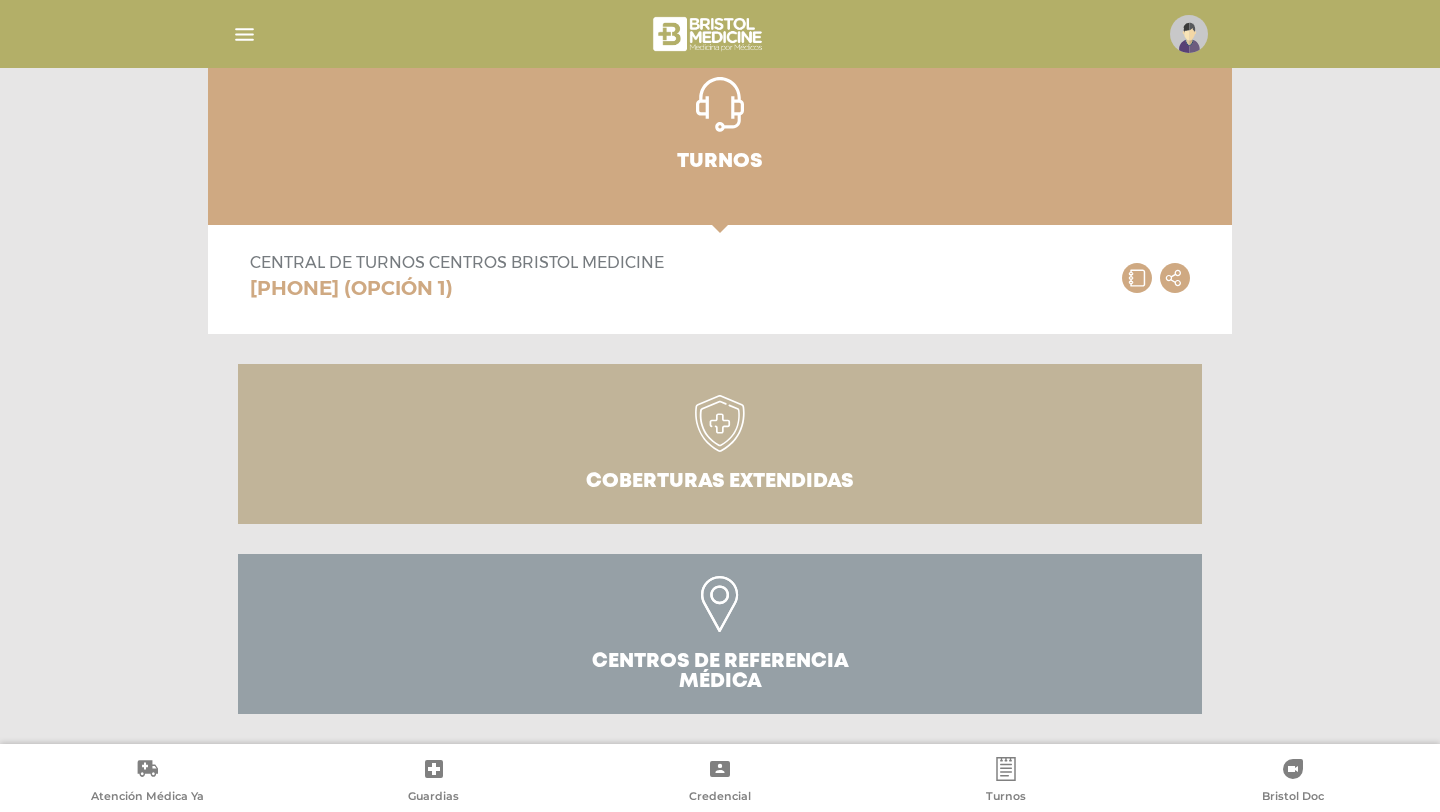 click 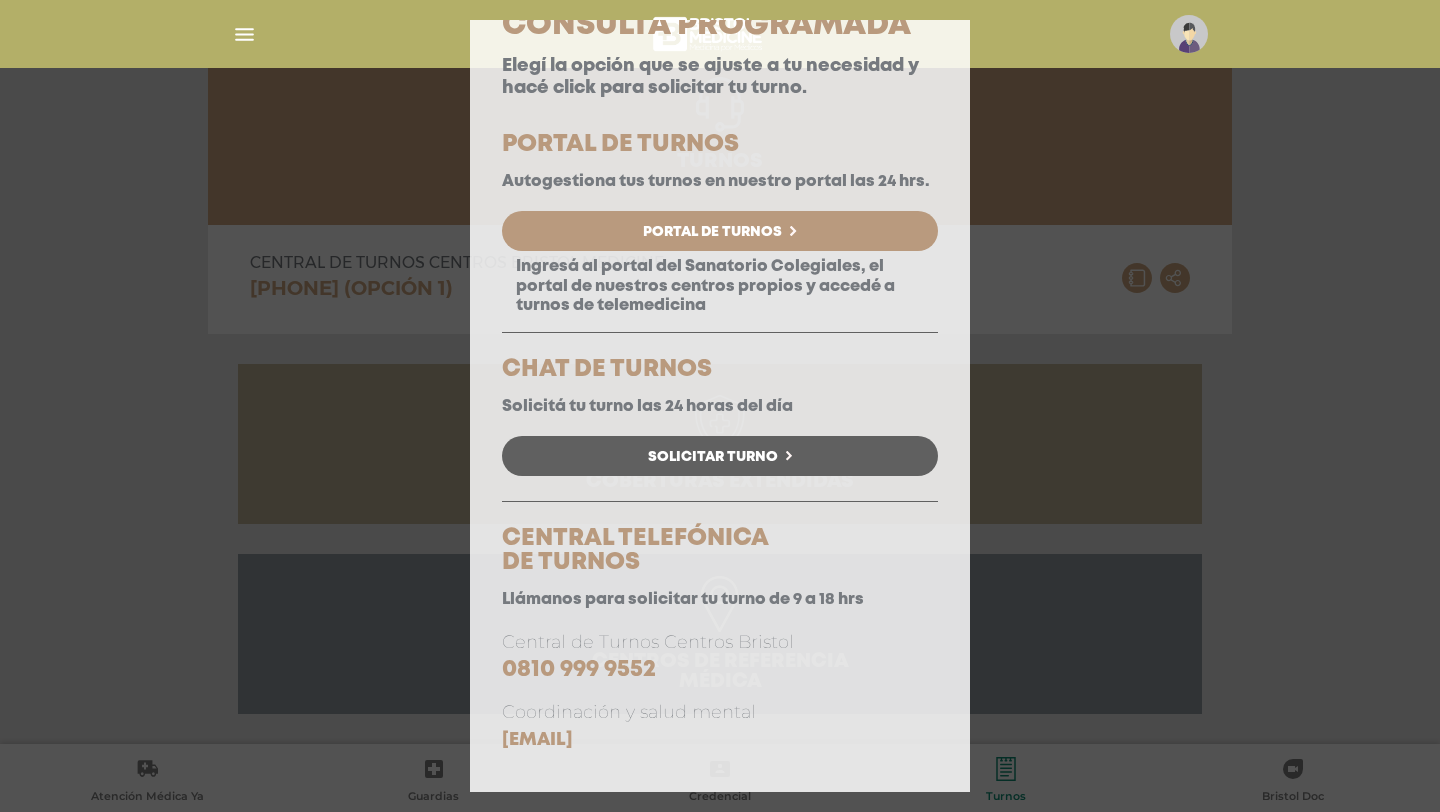 scroll, scrollTop: 58, scrollLeft: 0, axis: vertical 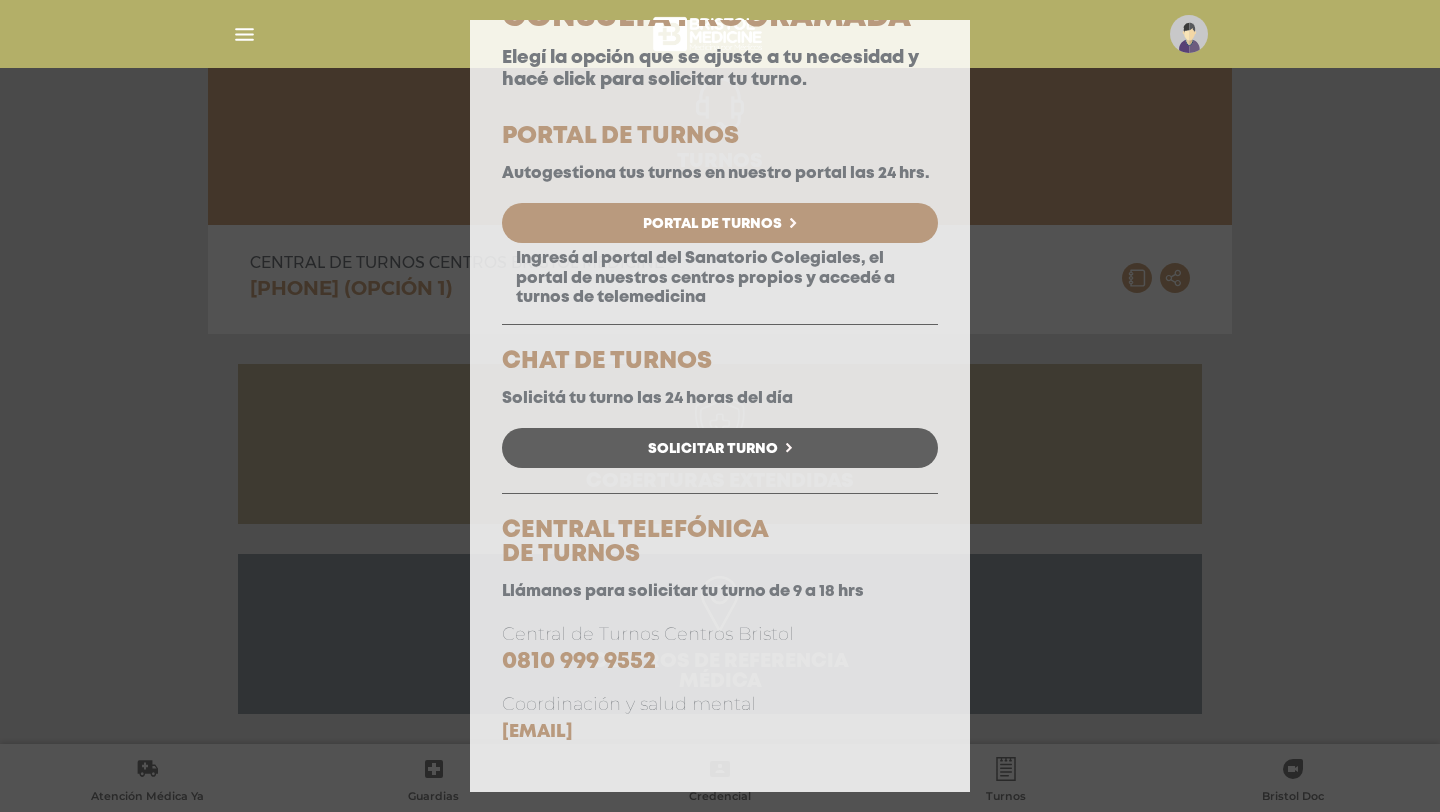 click on "Portal de Turnos" at bounding box center (720, 223) 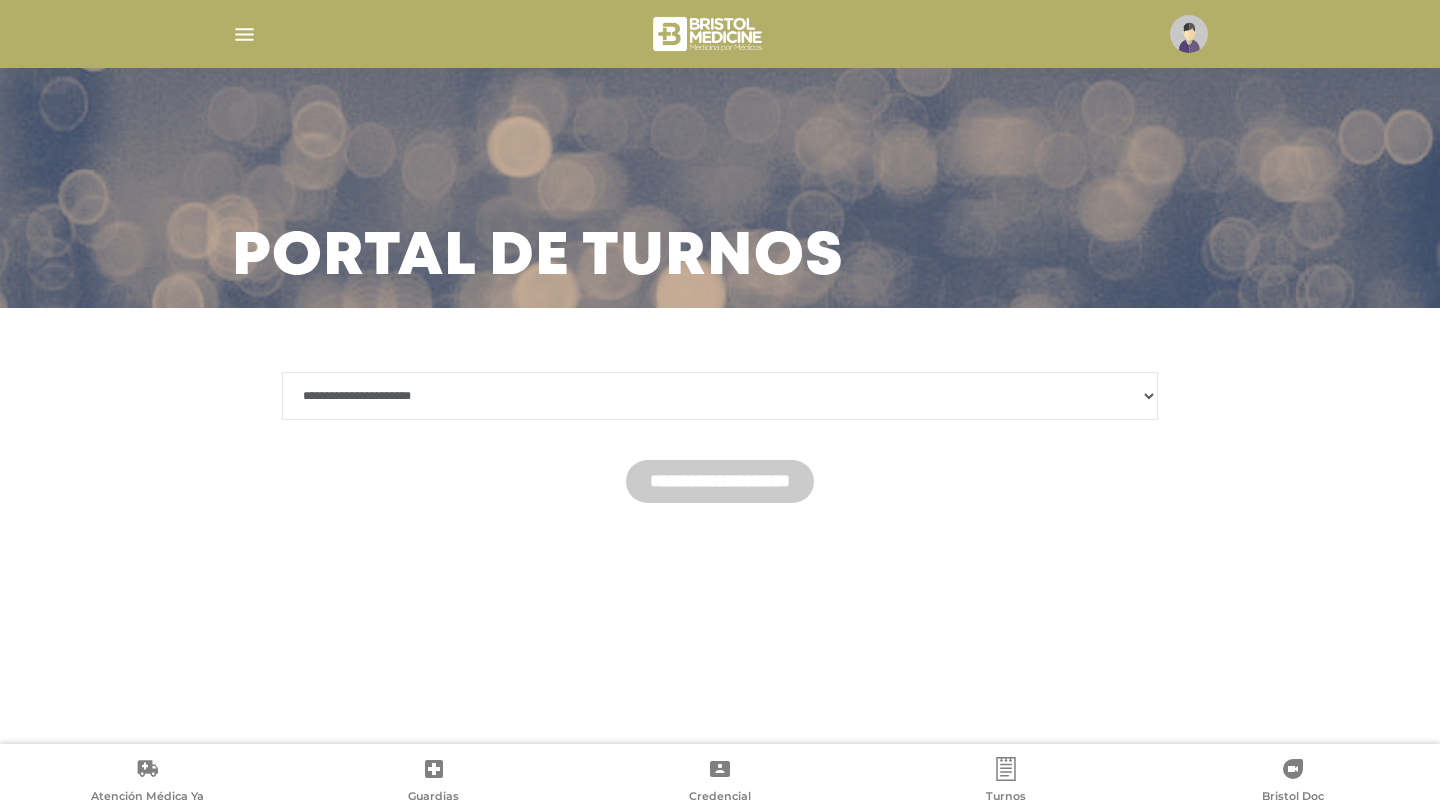 scroll, scrollTop: 0, scrollLeft: 0, axis: both 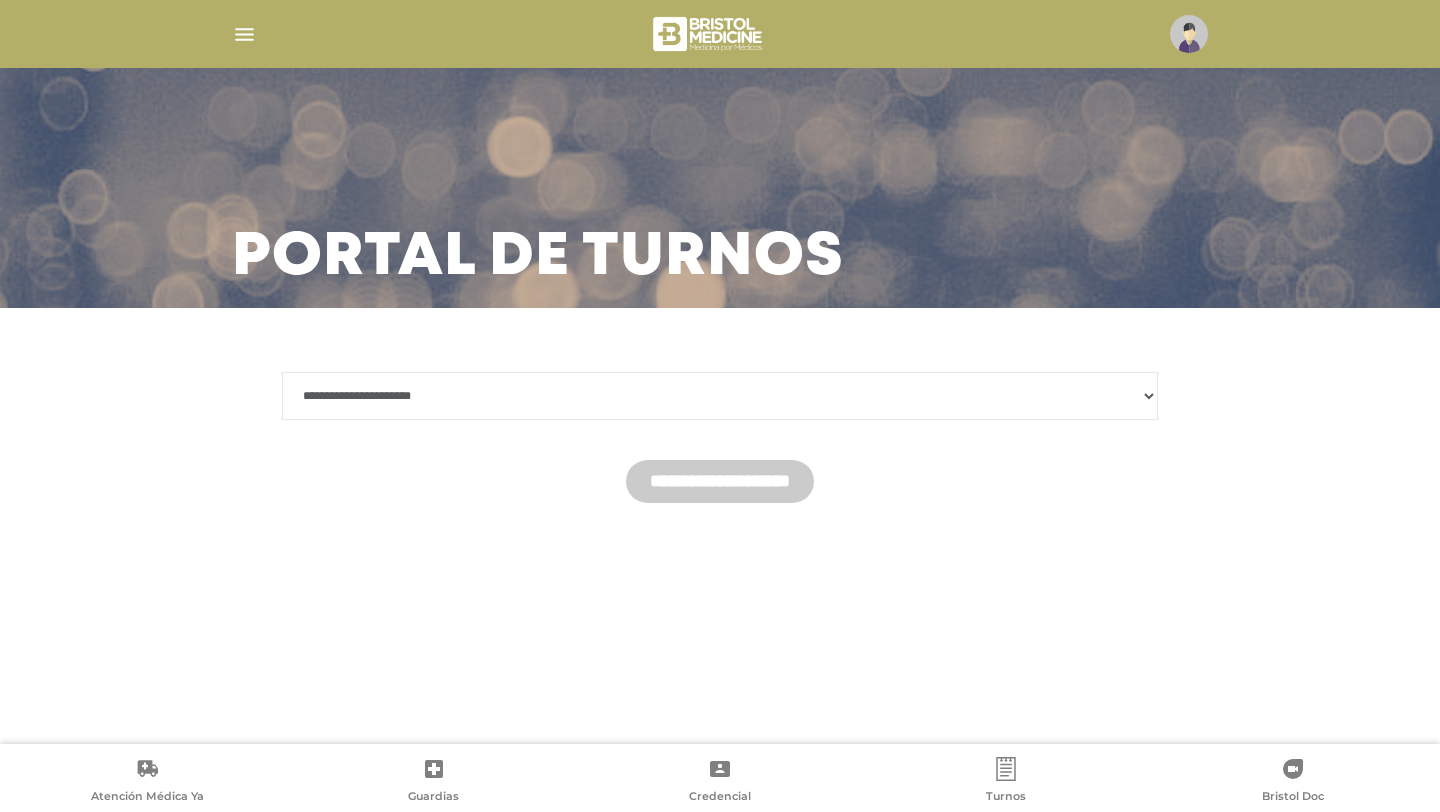 select on "*******" 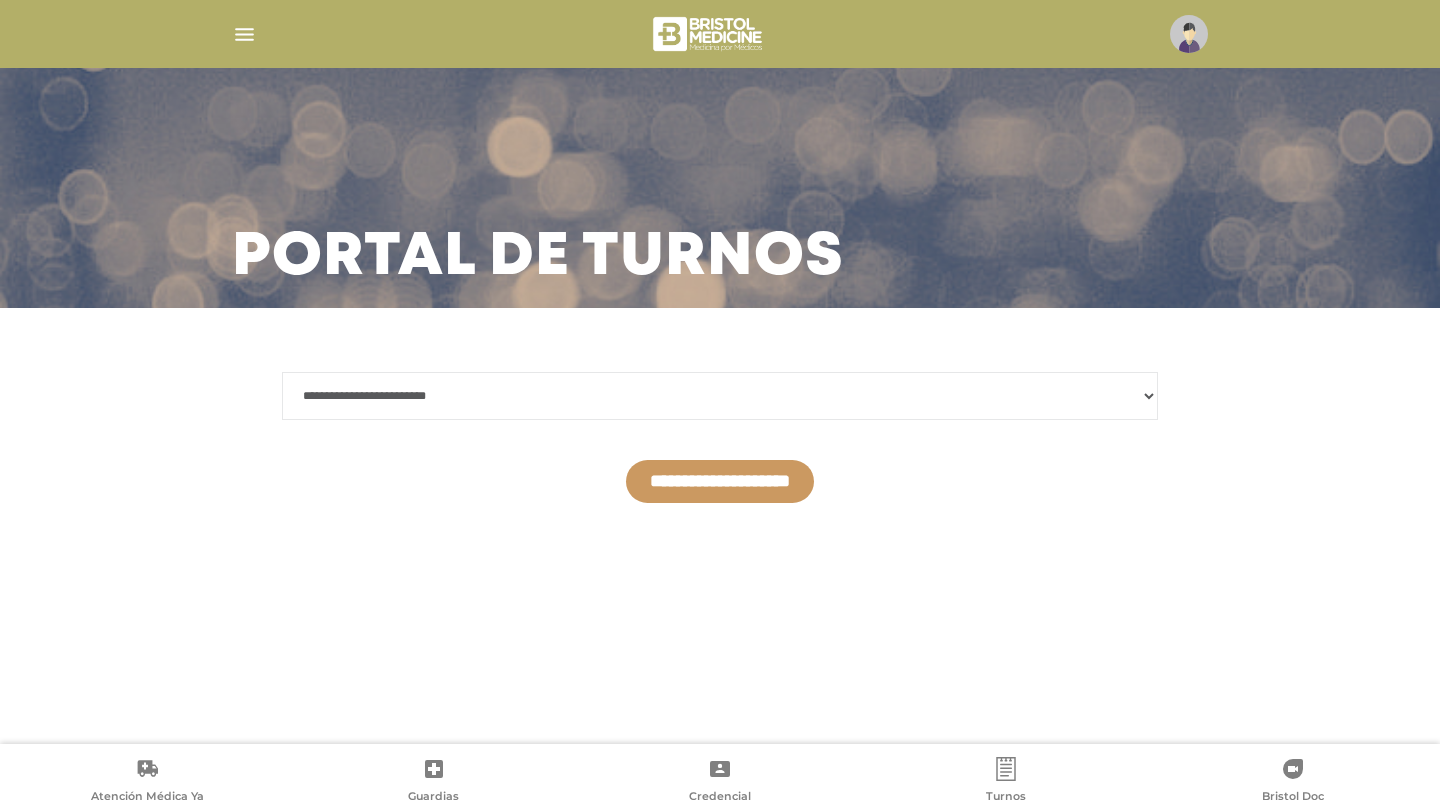 click on "**********" at bounding box center (720, 481) 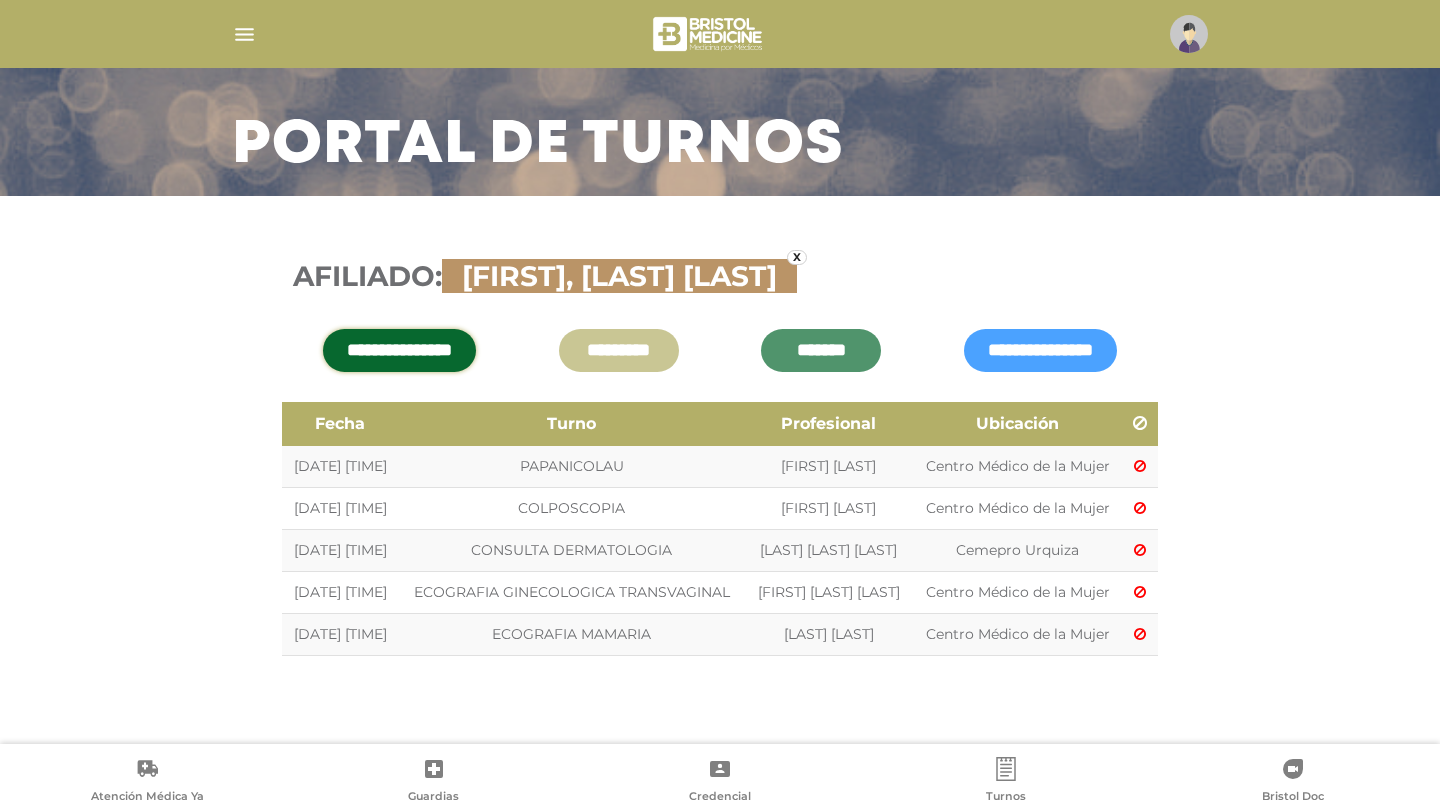 scroll, scrollTop: 215, scrollLeft: 0, axis: vertical 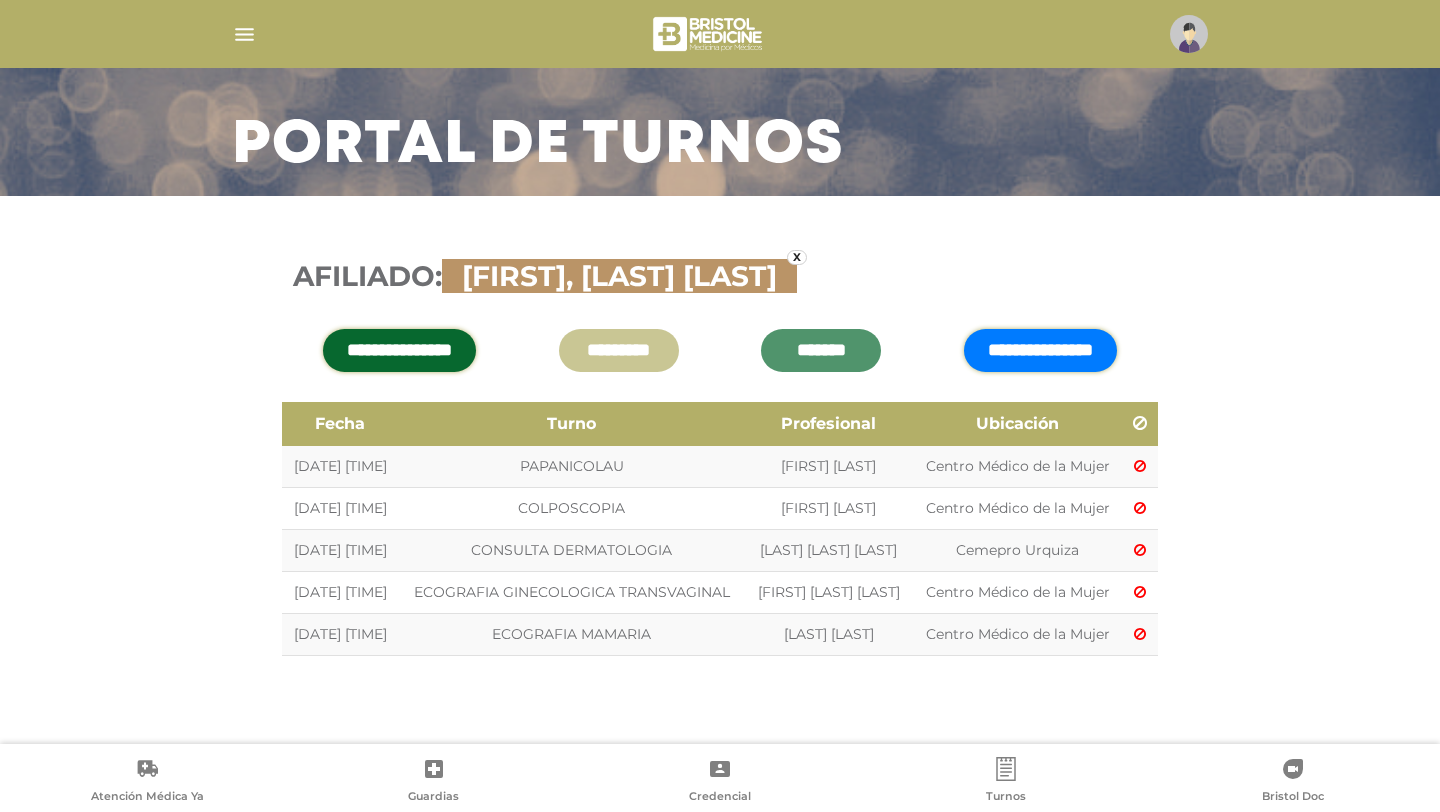 click on "**********" at bounding box center [1040, 350] 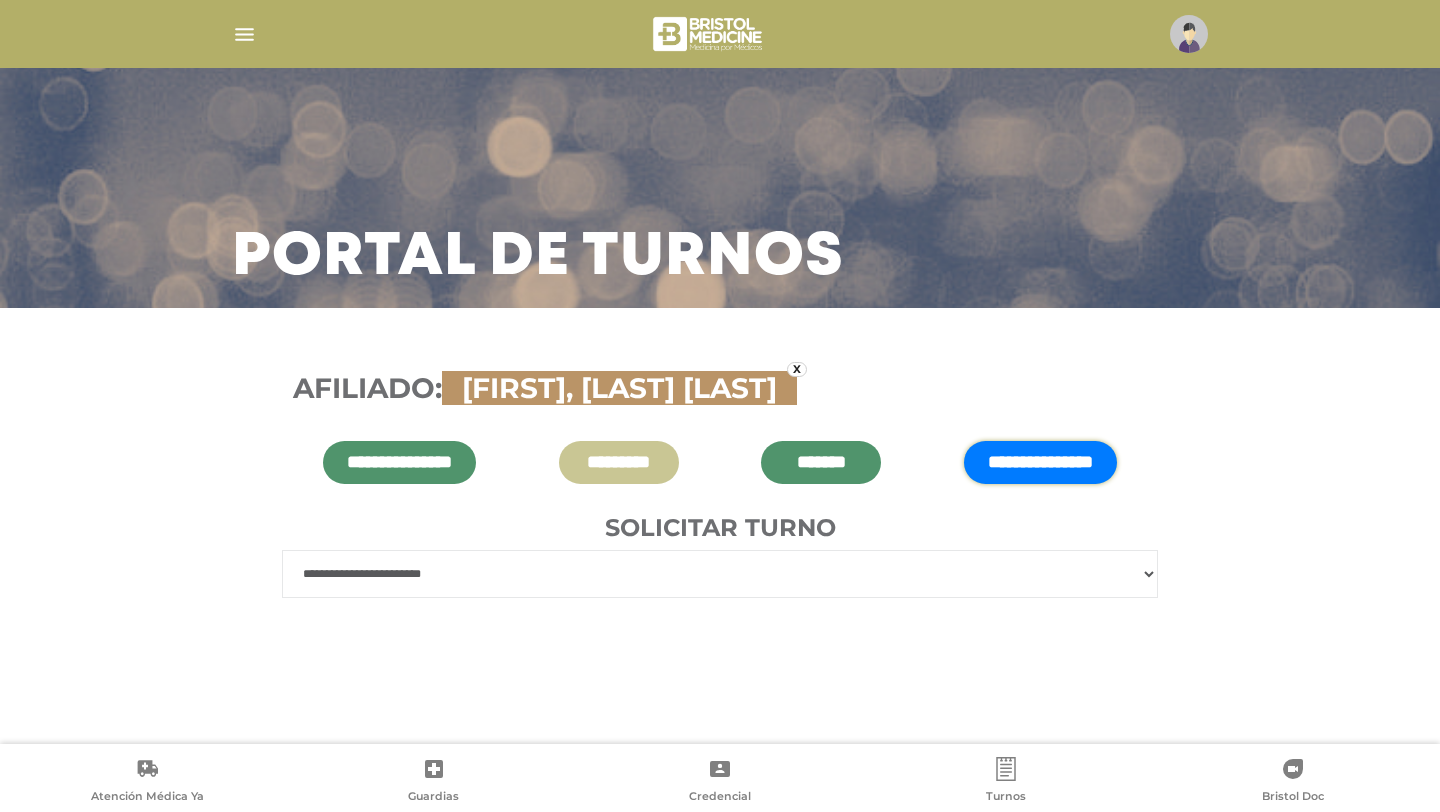 click on "**********" at bounding box center [720, 574] 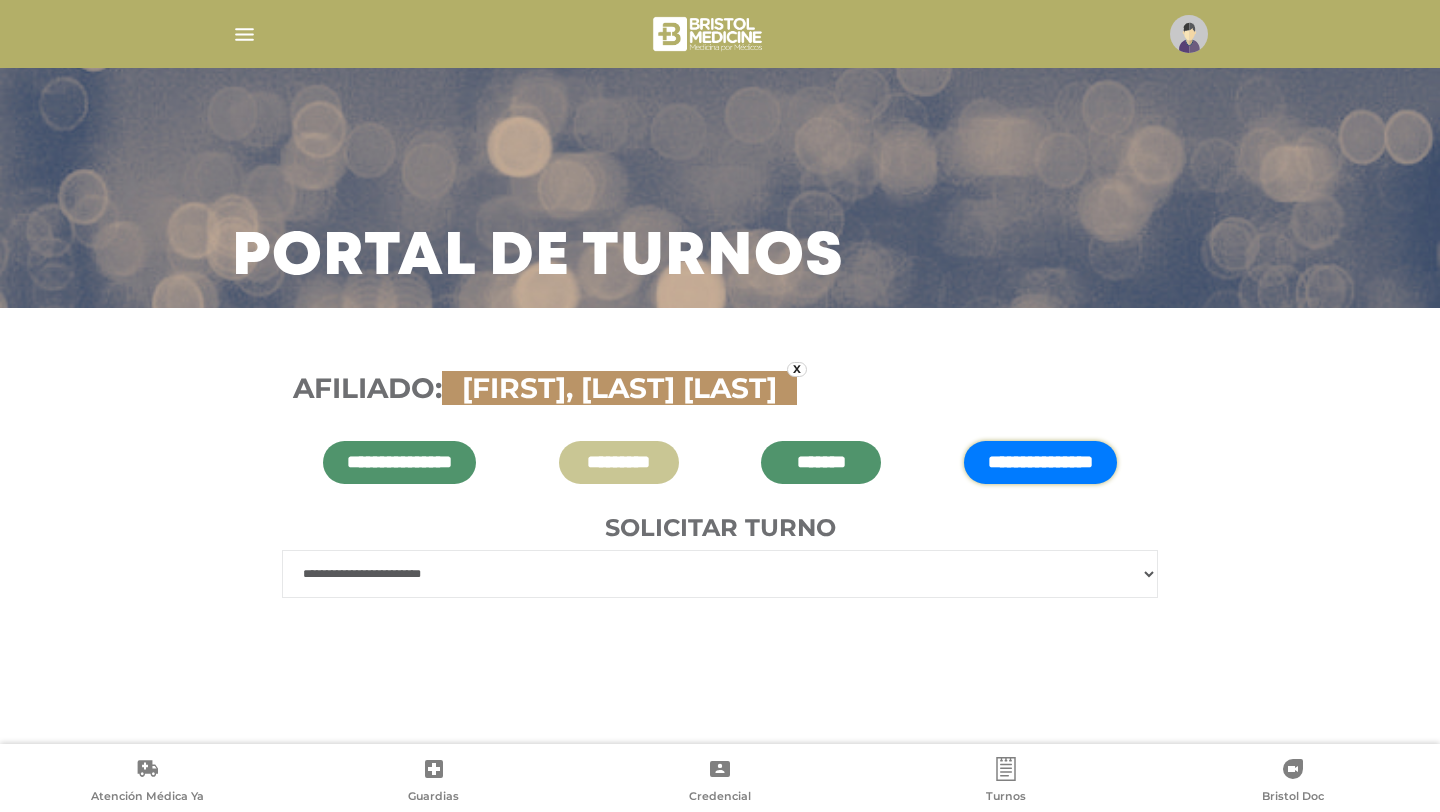 select on "****" 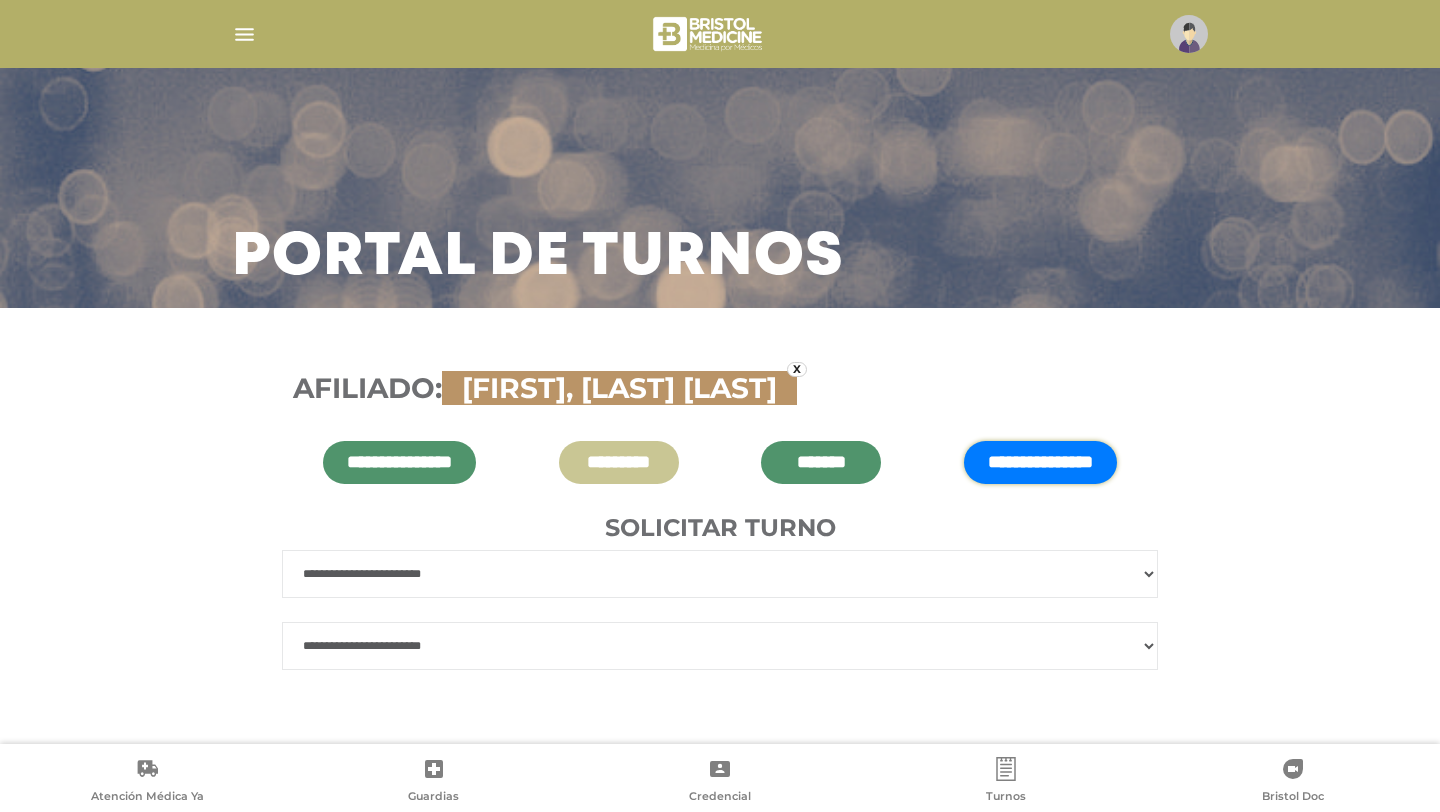 click on "**********" at bounding box center (720, 646) 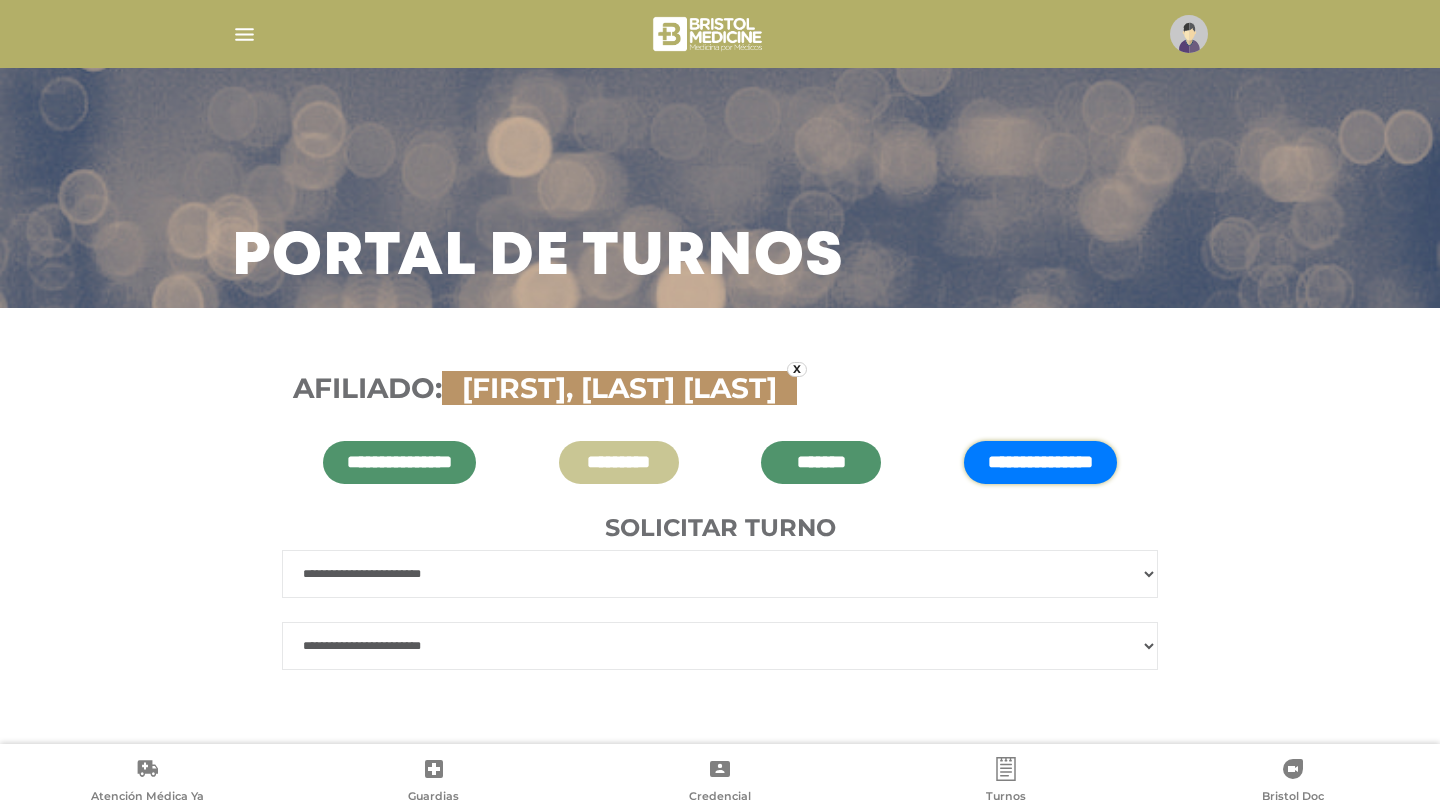 select on "*" 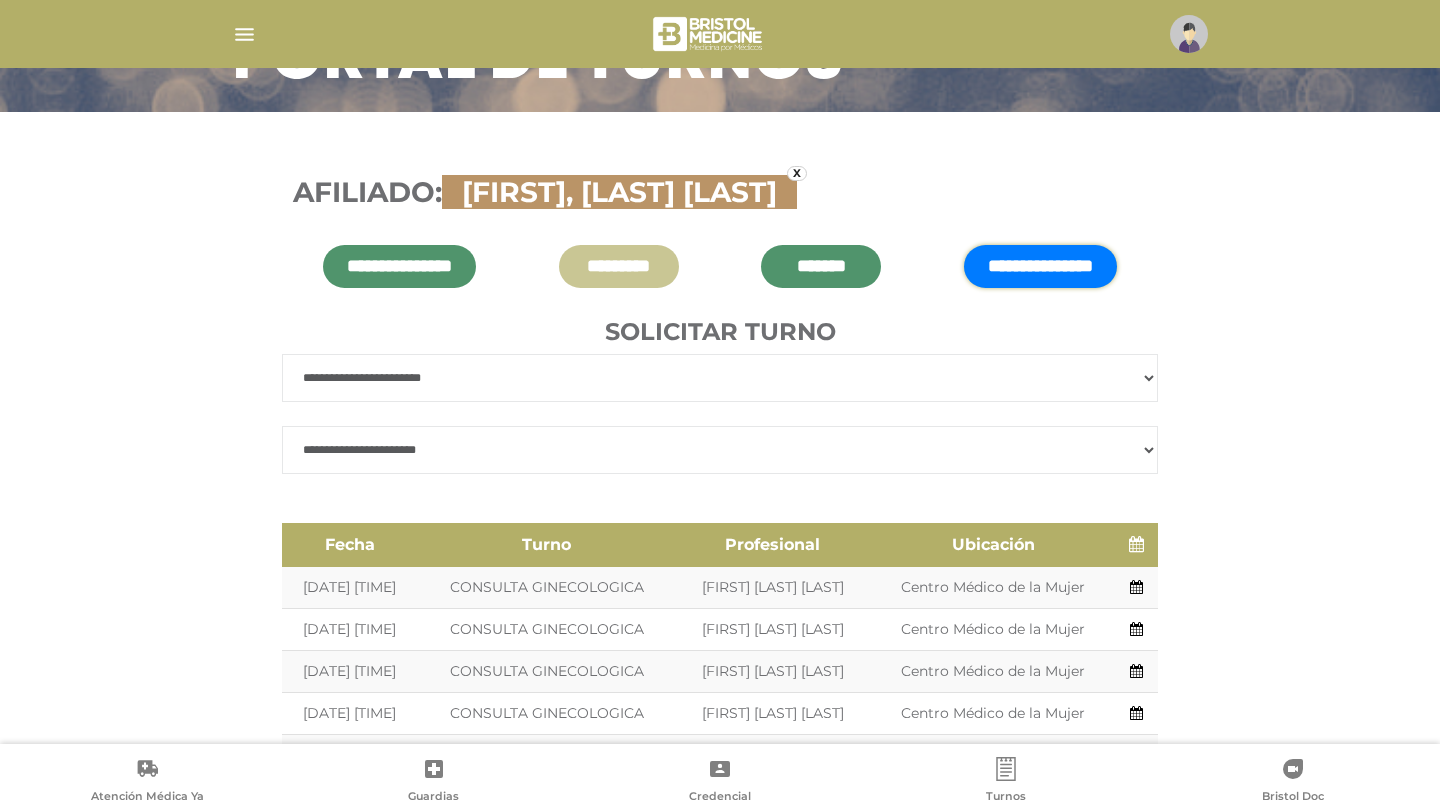 scroll, scrollTop: 199, scrollLeft: 0, axis: vertical 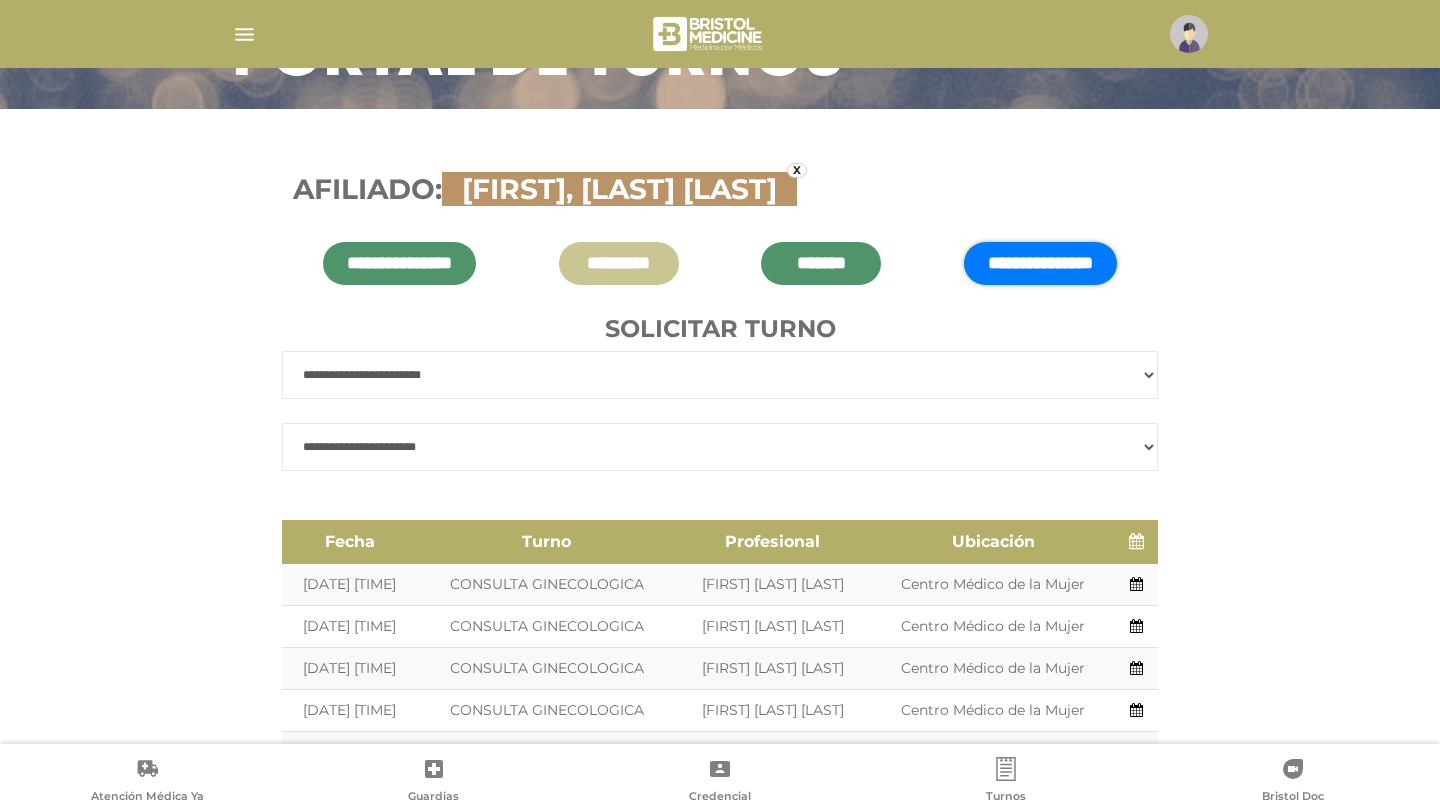 click on "**********" at bounding box center (720, 447) 